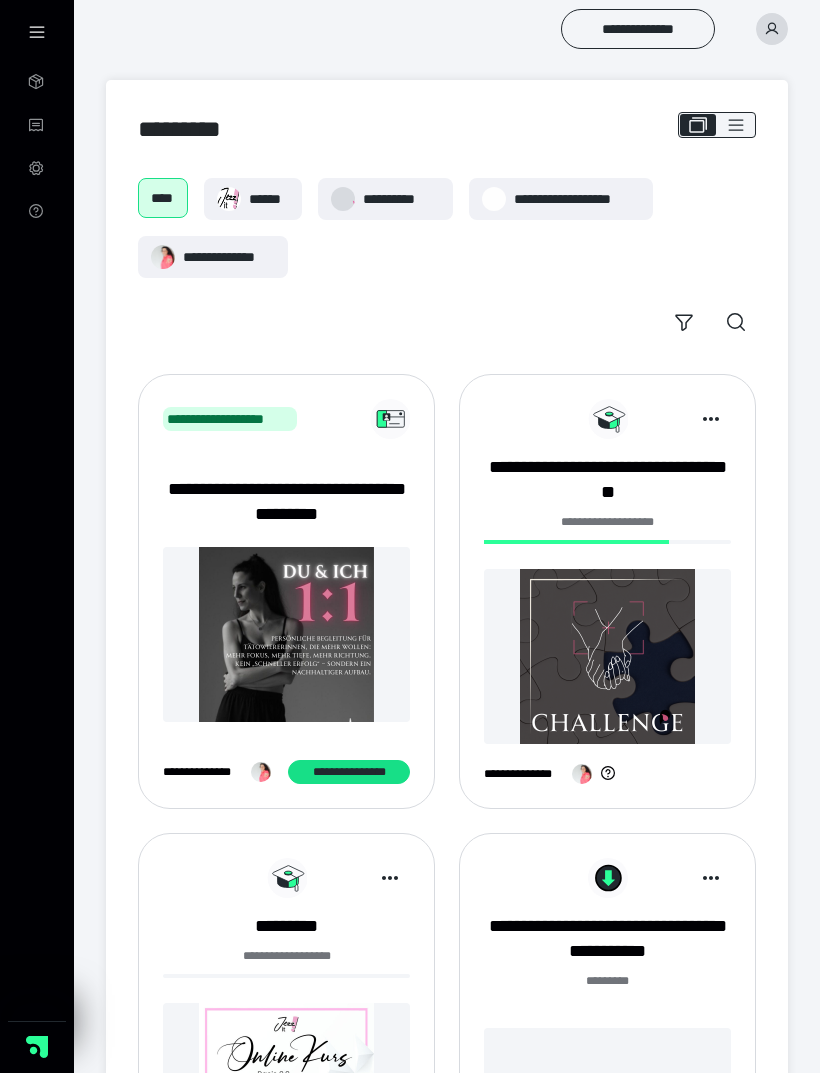 scroll, scrollTop: 0, scrollLeft: 0, axis: both 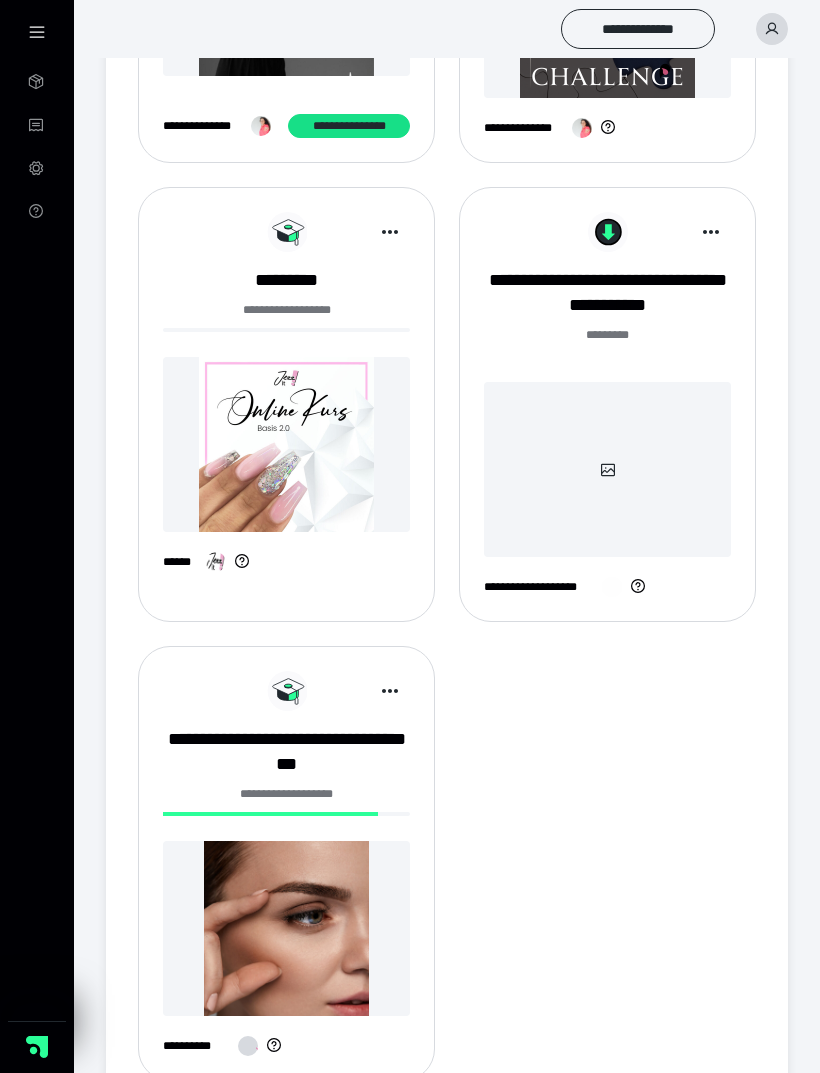 click on "**********" at bounding box center [447, 404] 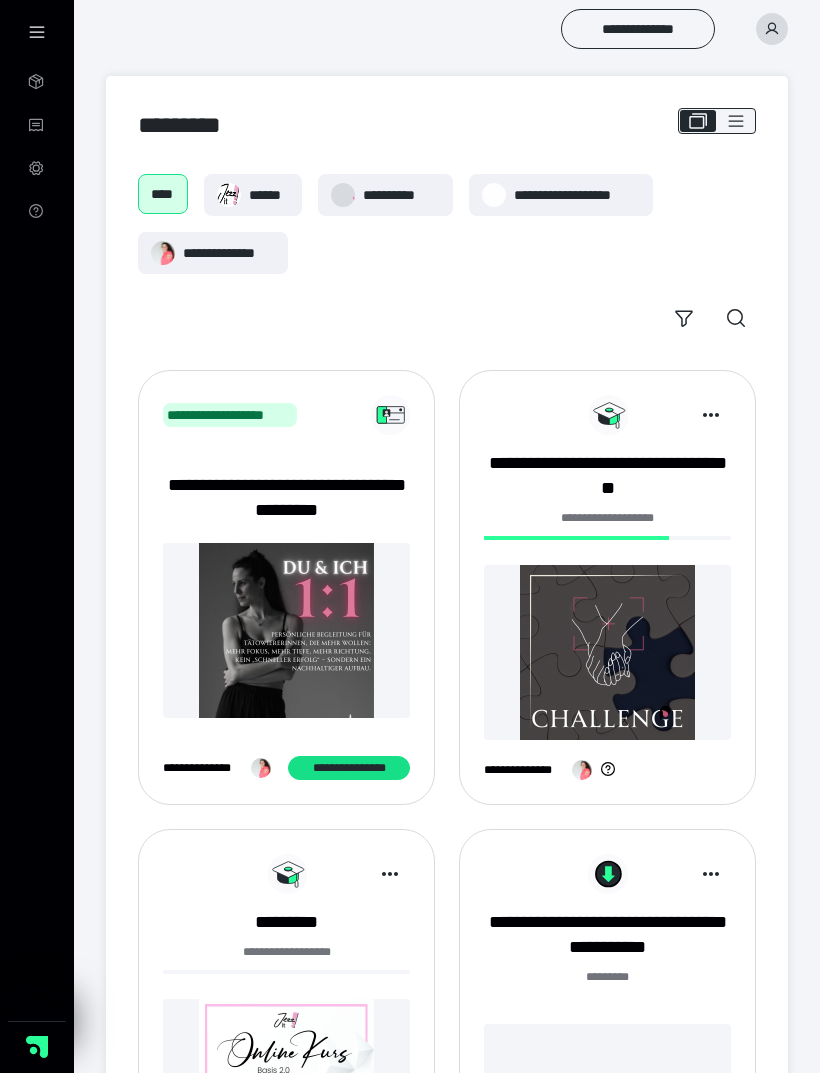 scroll, scrollTop: 0, scrollLeft: 0, axis: both 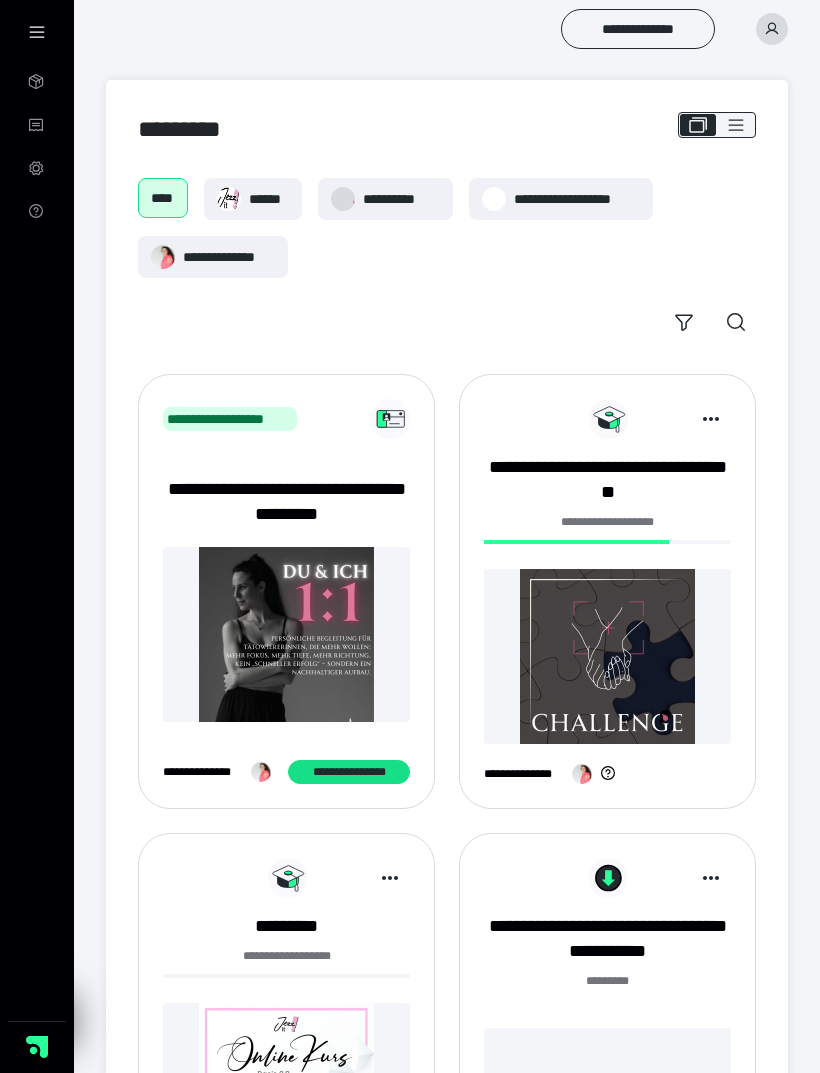 click at bounding box center (607, 656) 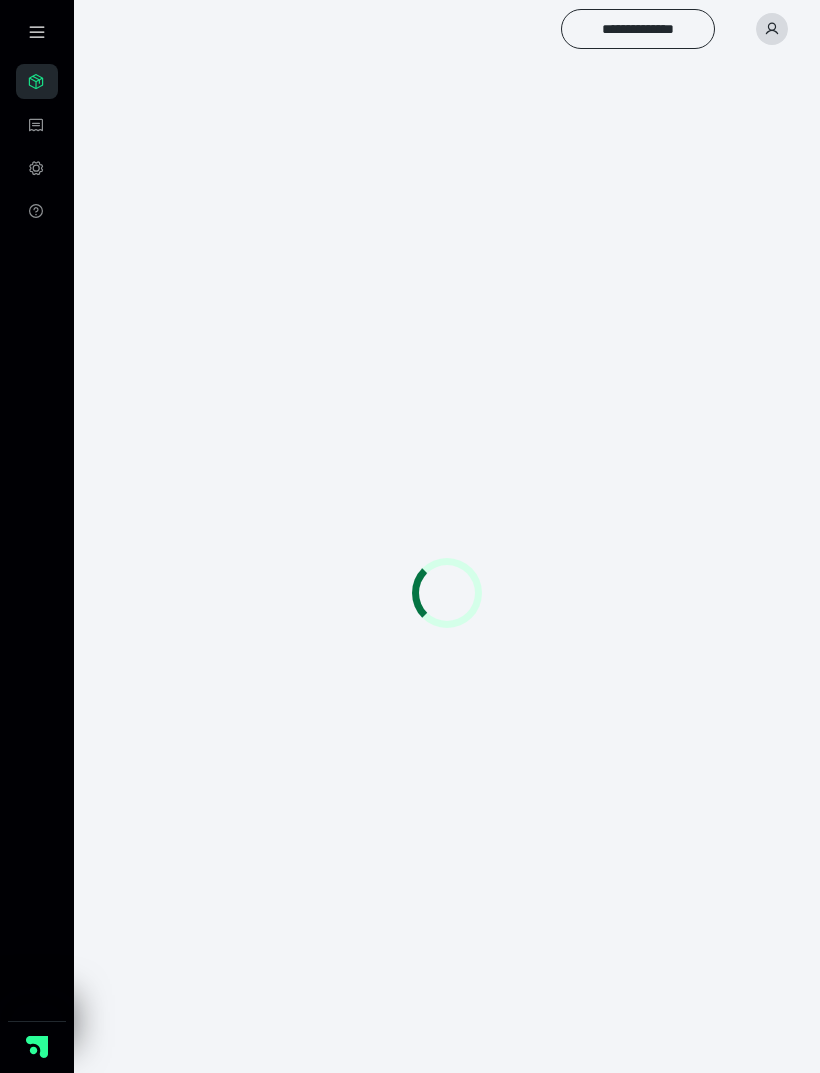 scroll, scrollTop: 0, scrollLeft: 0, axis: both 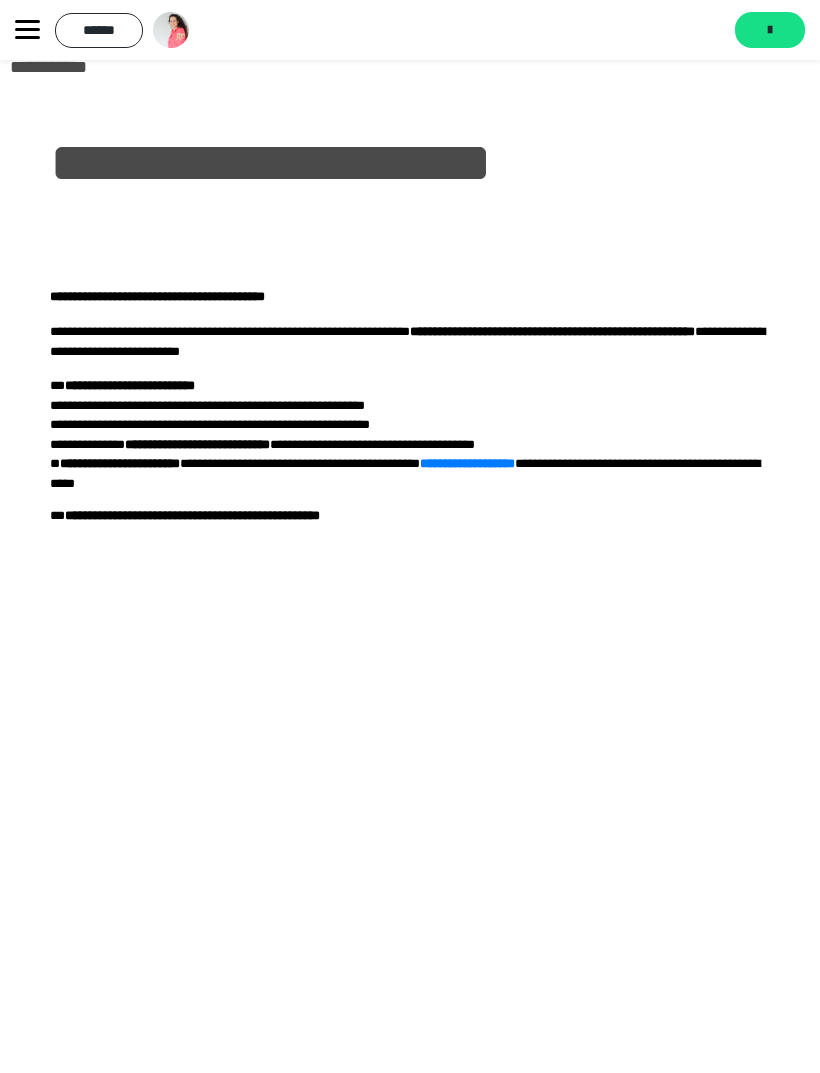 click on "**********" at bounding box center (410, 30) 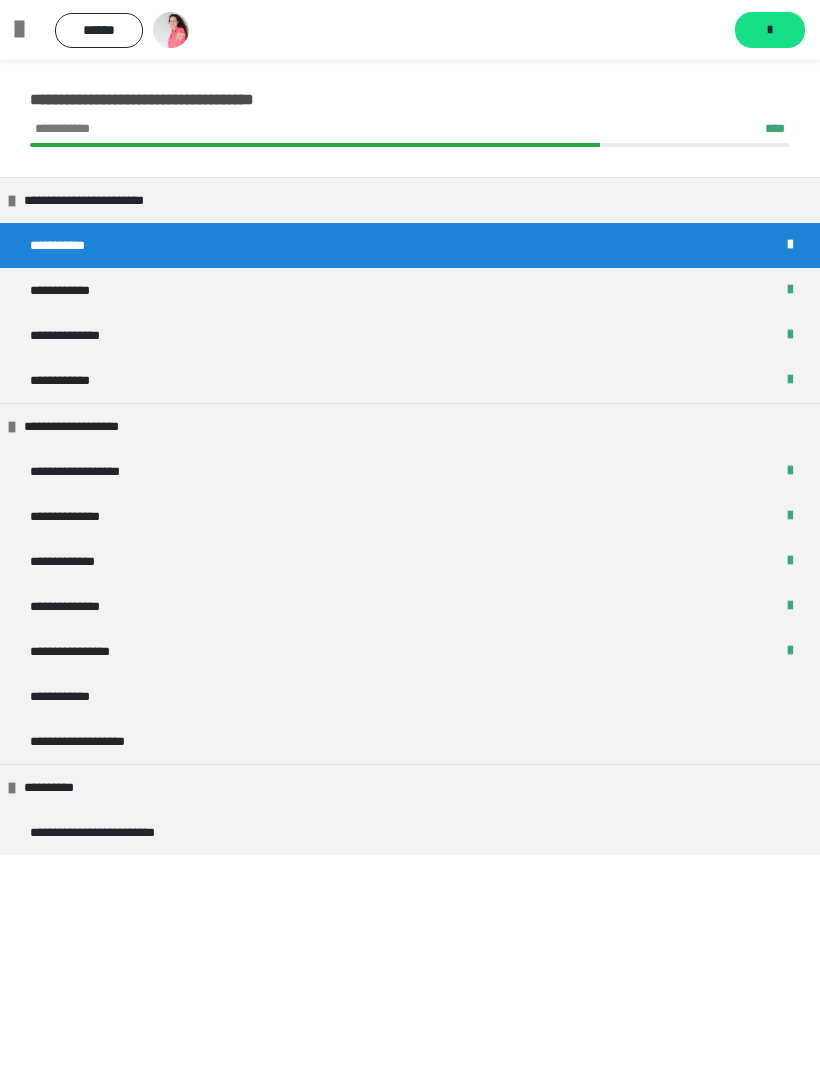 click on "**********" at bounding box center (410, 651) 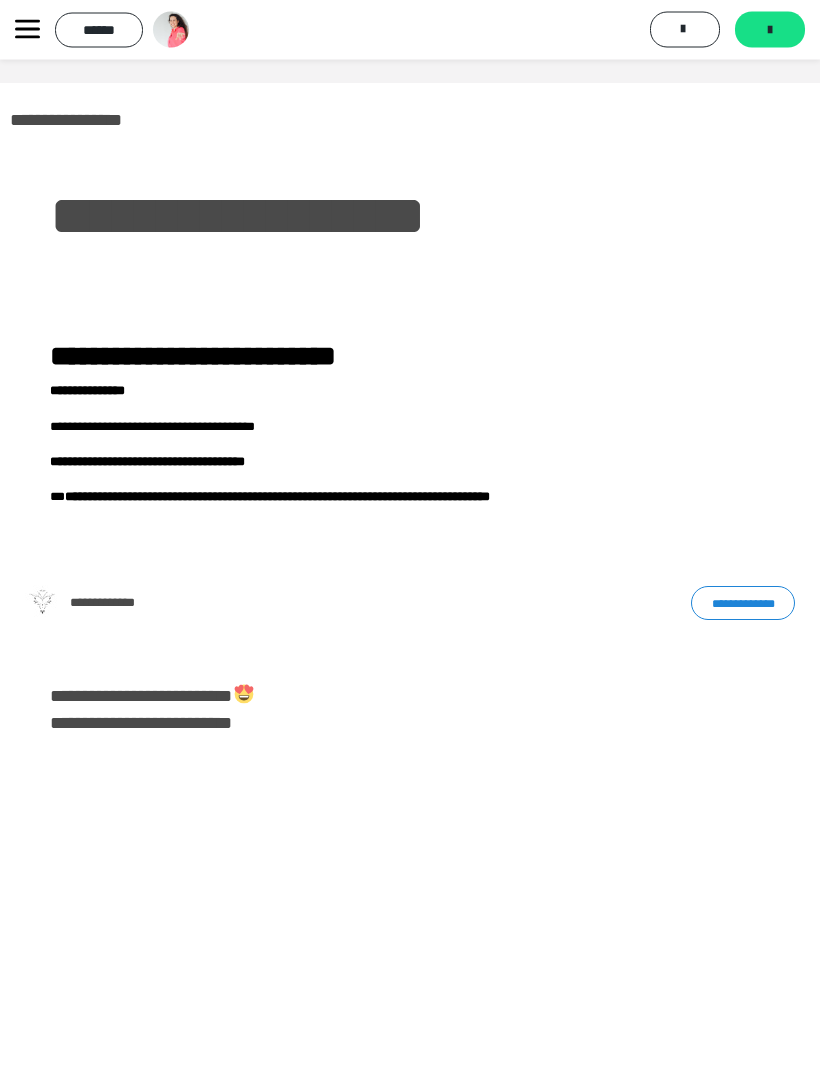 scroll, scrollTop: 0, scrollLeft: 0, axis: both 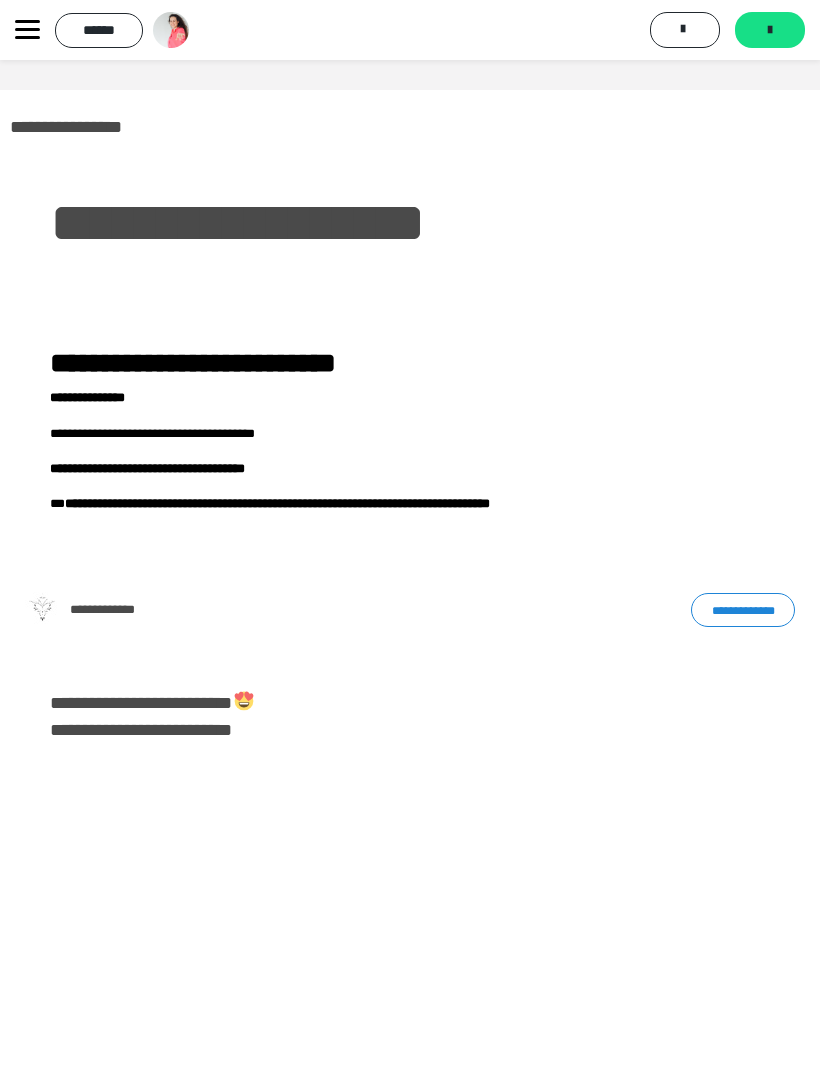 click 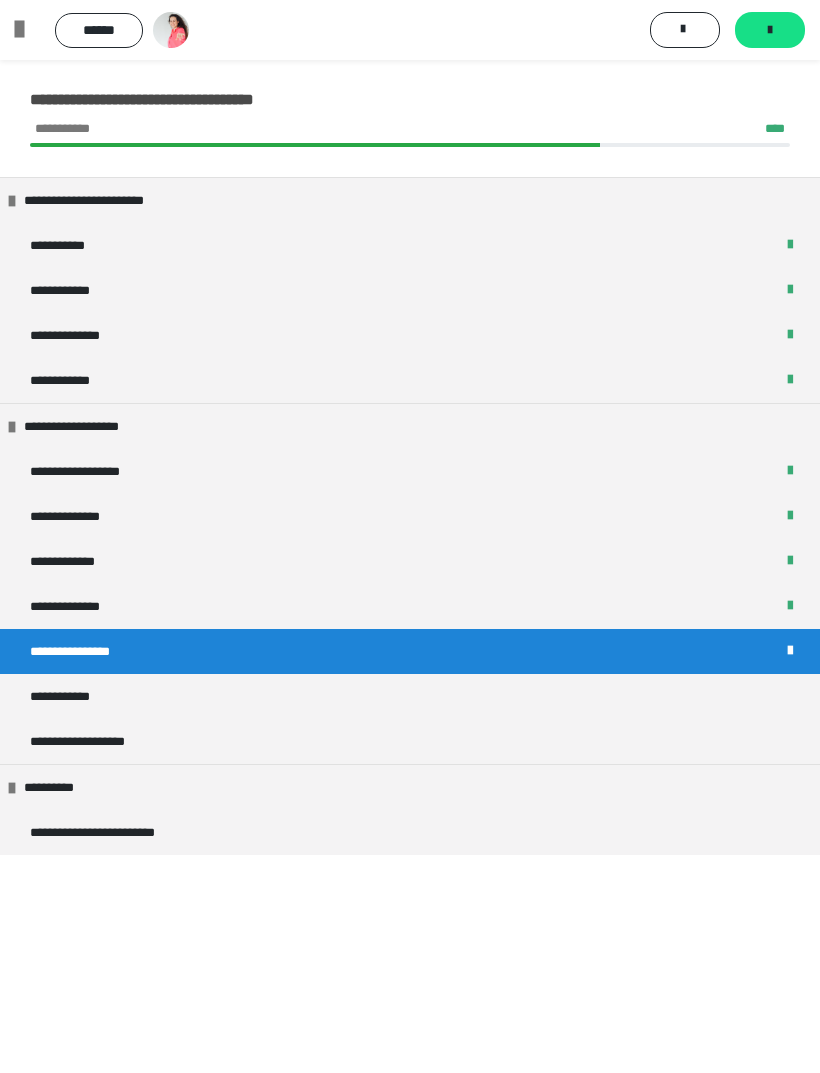 click on "**********" at bounding box center (410, 696) 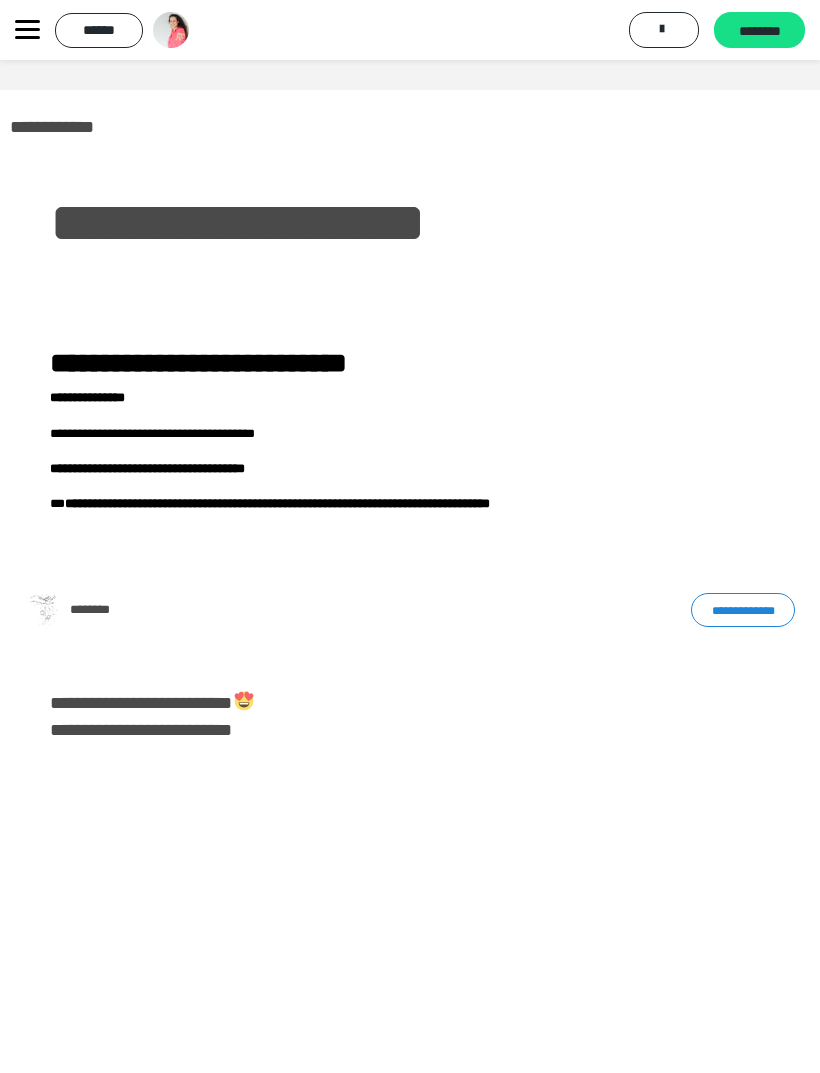 click 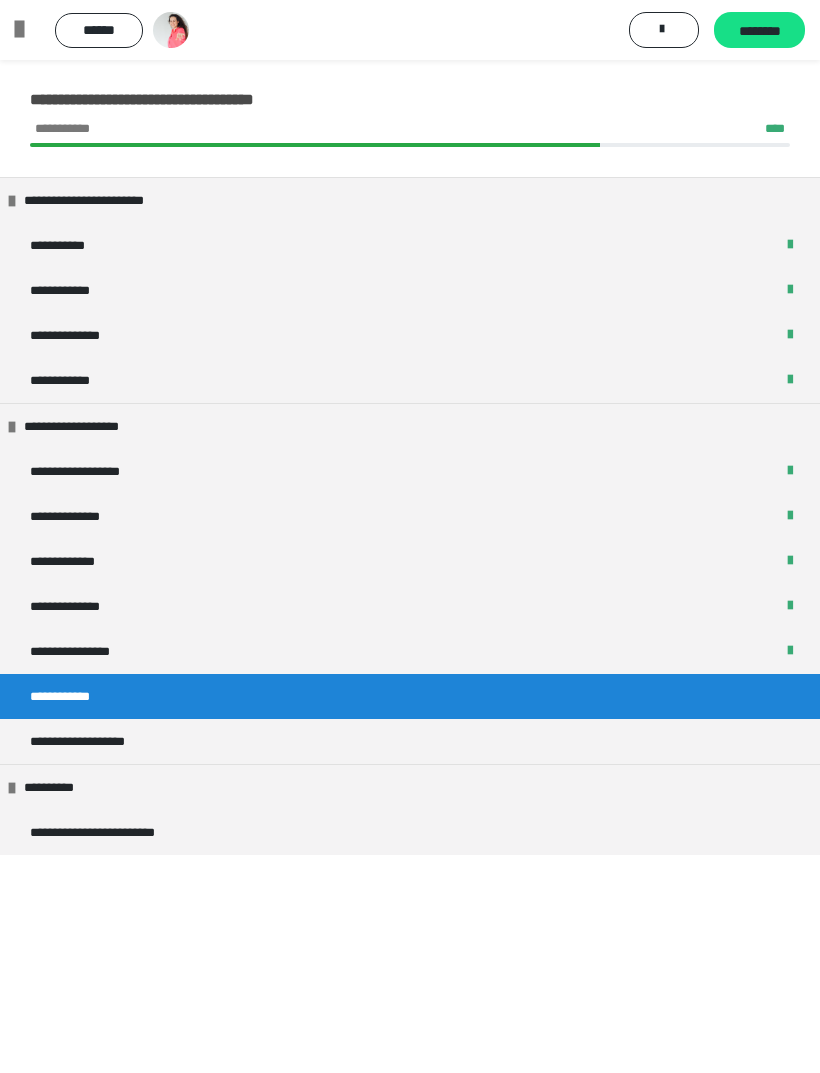 click on "**********" at bounding box center (410, 741) 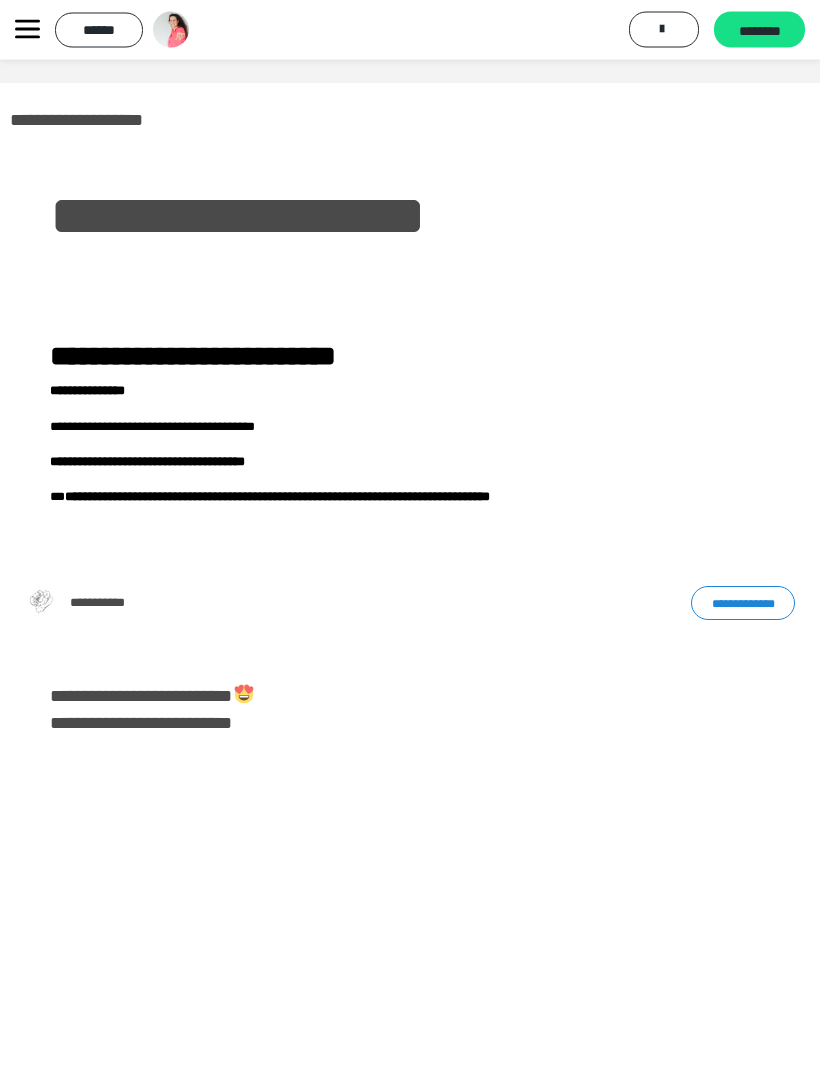 scroll, scrollTop: 0, scrollLeft: 0, axis: both 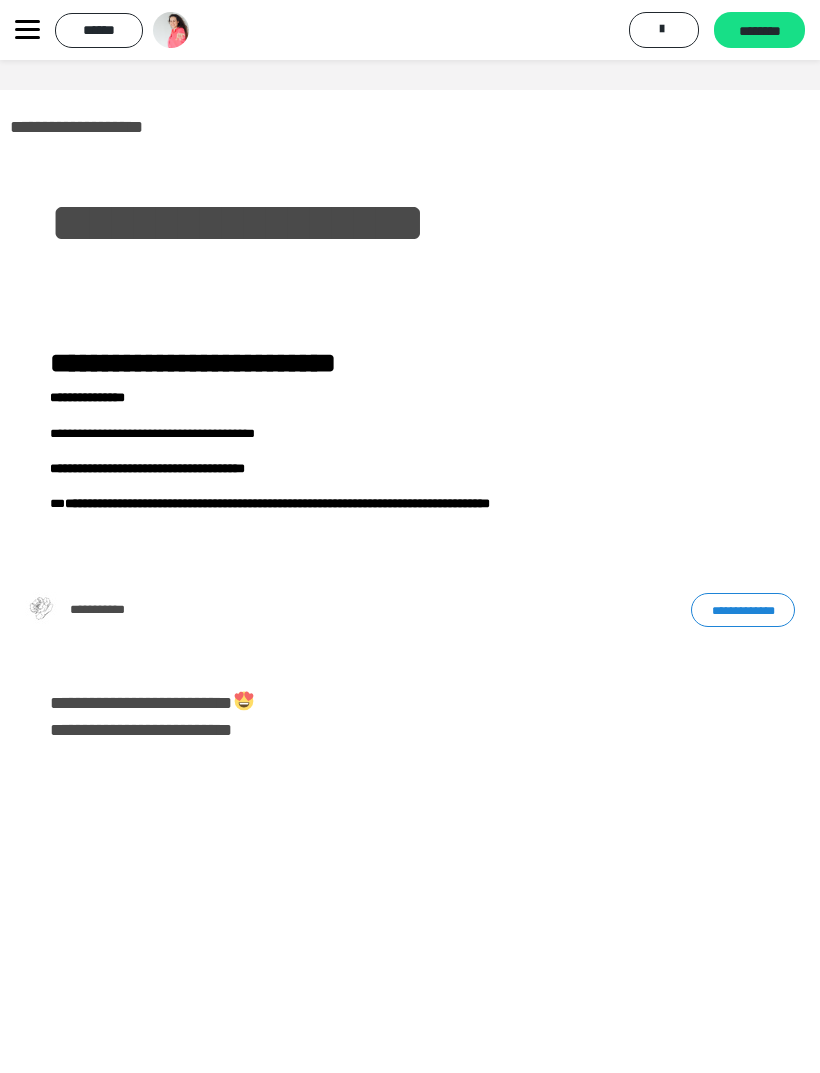 click 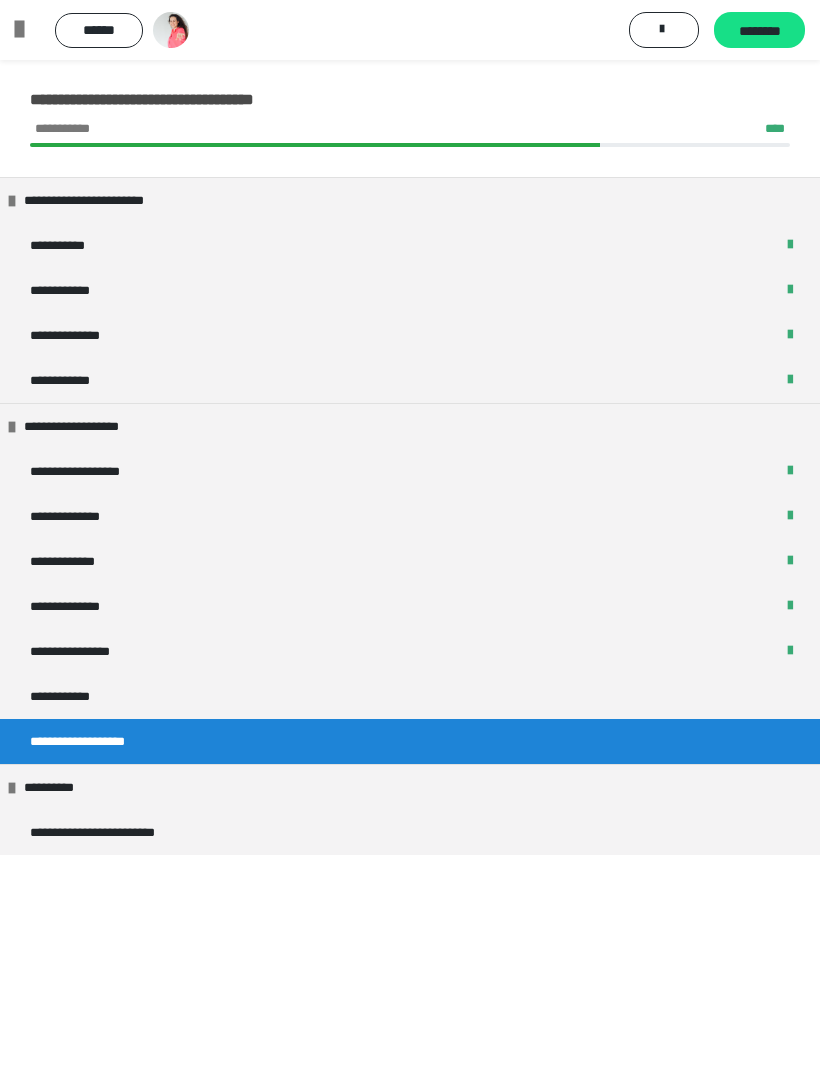 click on "**********" at bounding box center (410, 696) 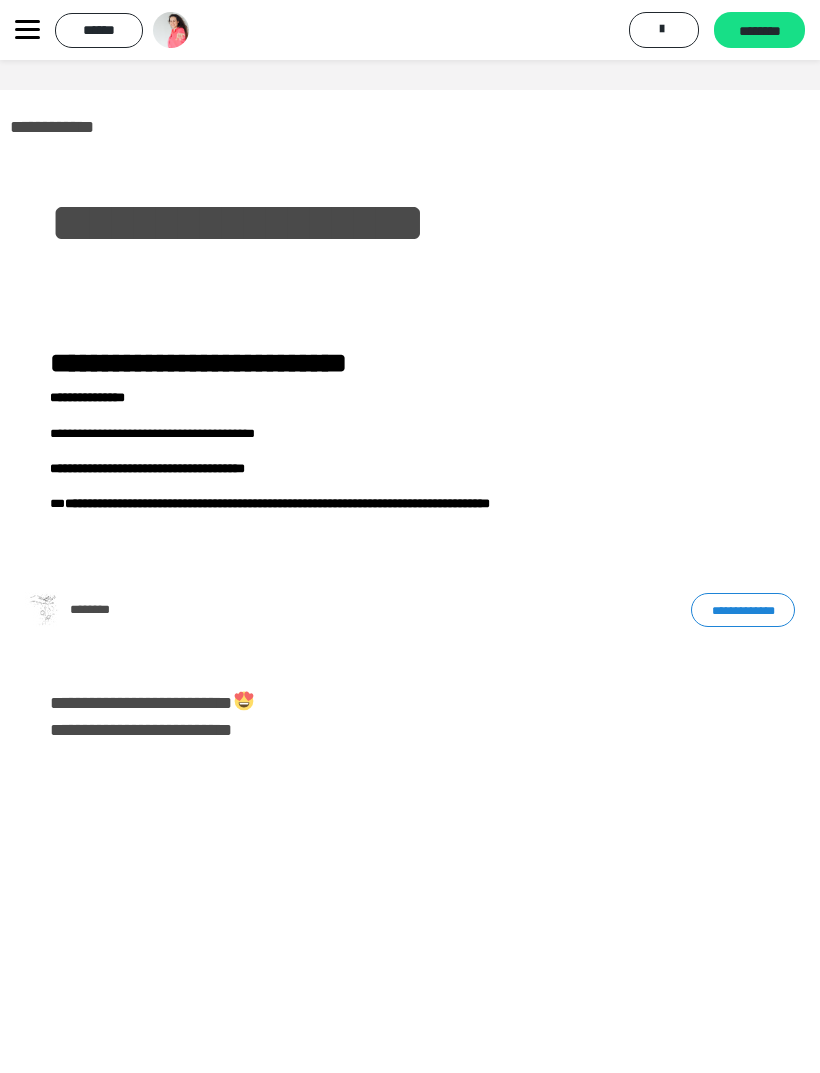 click on "********" at bounding box center (759, 30) 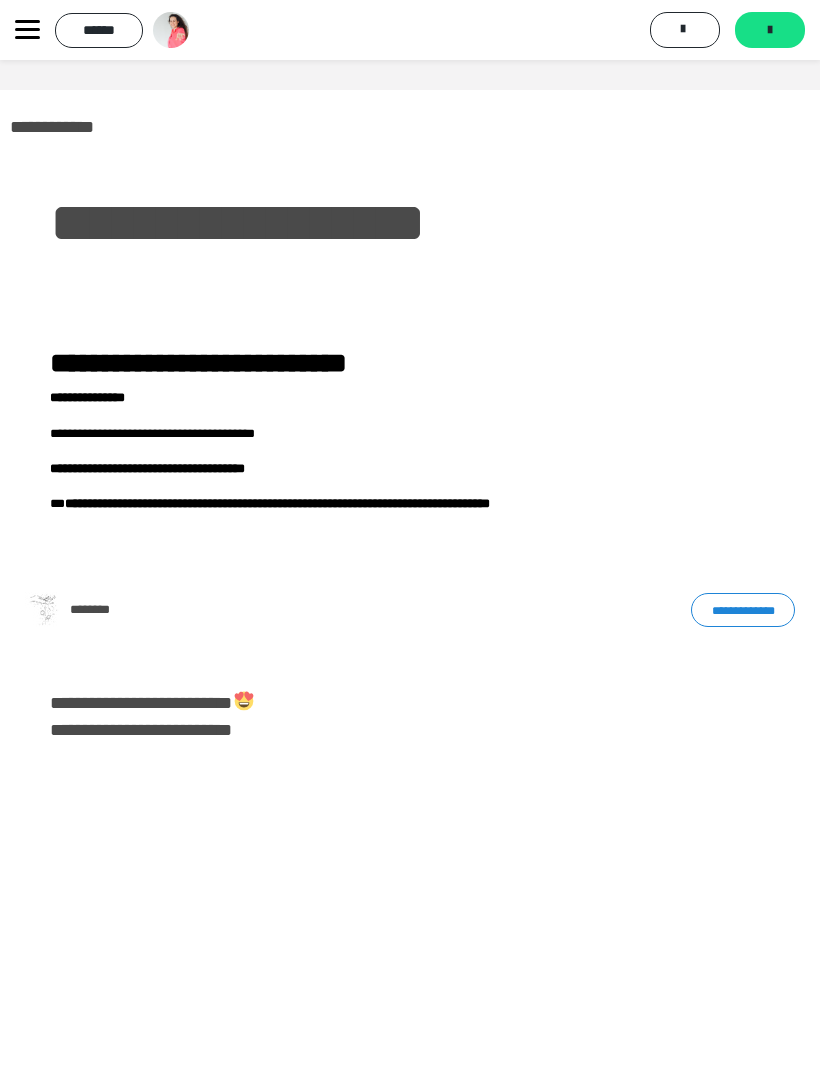 click 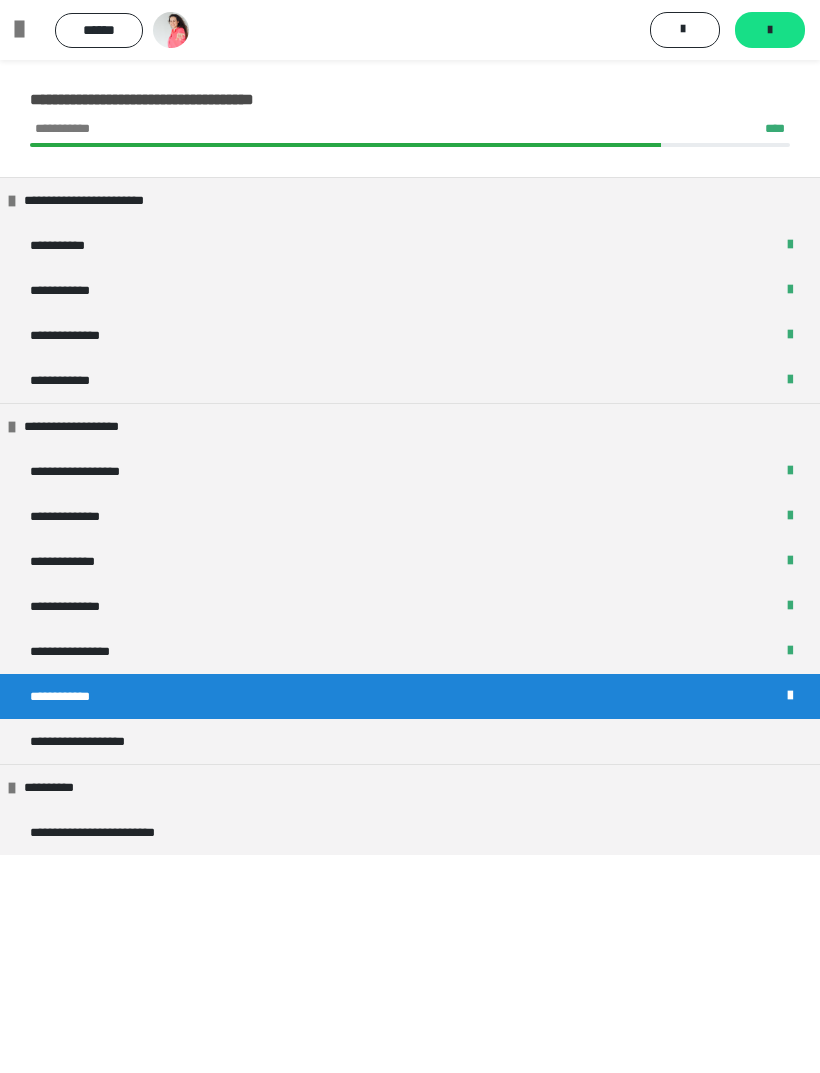 click on "**********" at bounding box center (410, 741) 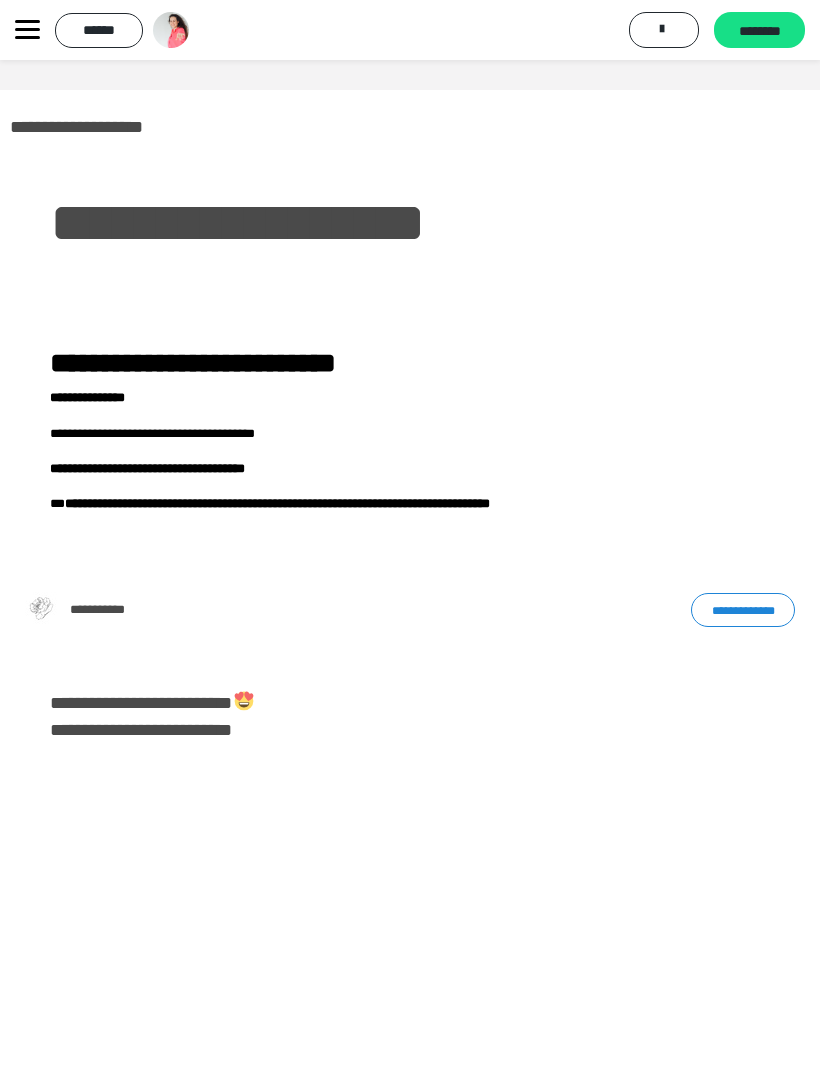 click on "********" at bounding box center [759, 31] 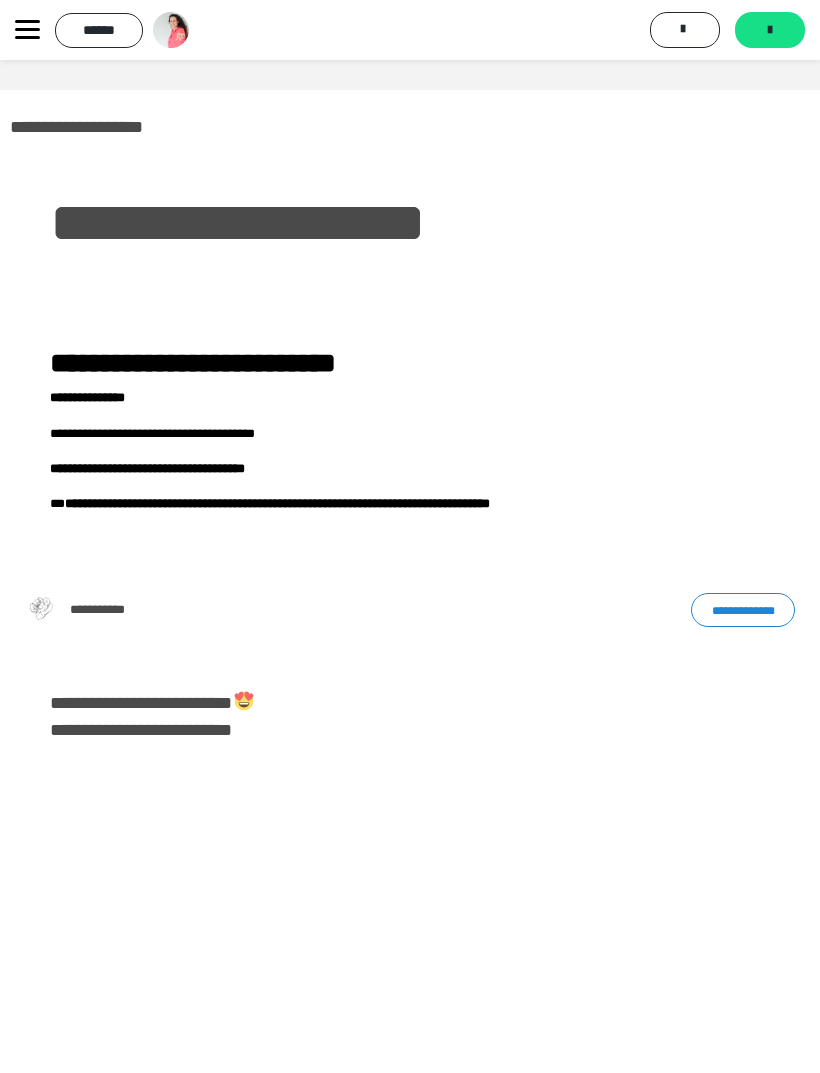 click 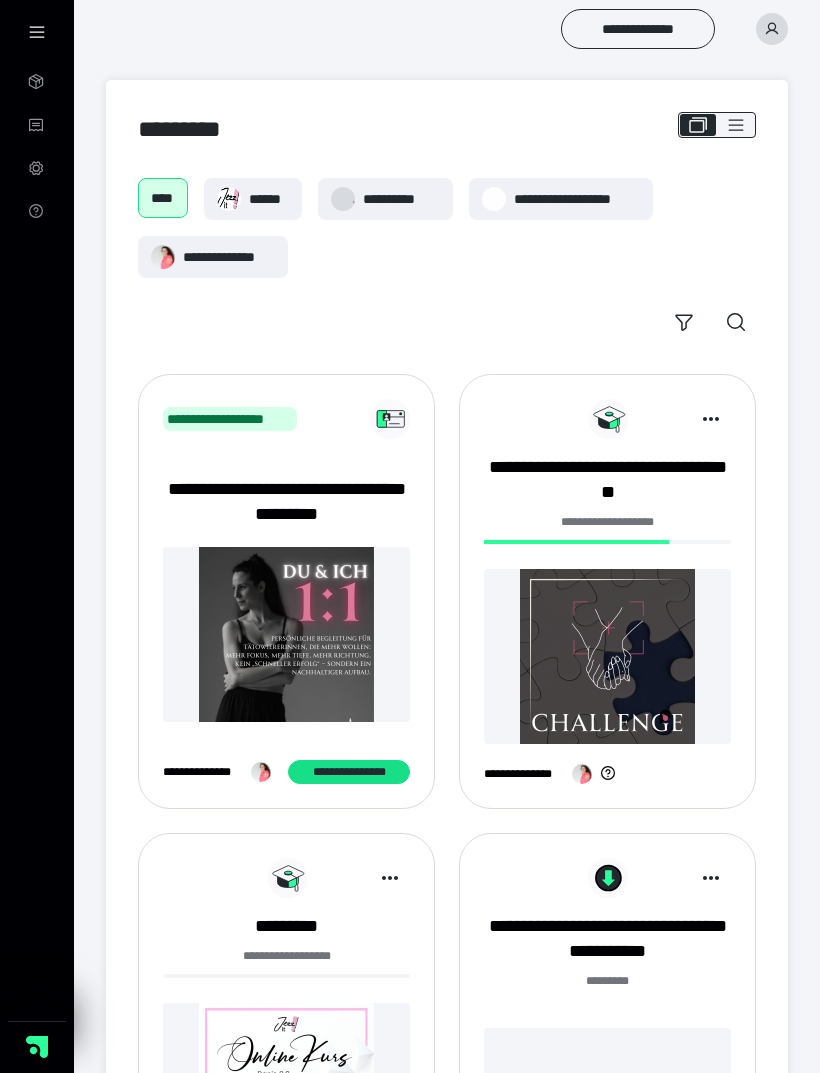scroll, scrollTop: 0, scrollLeft: 0, axis: both 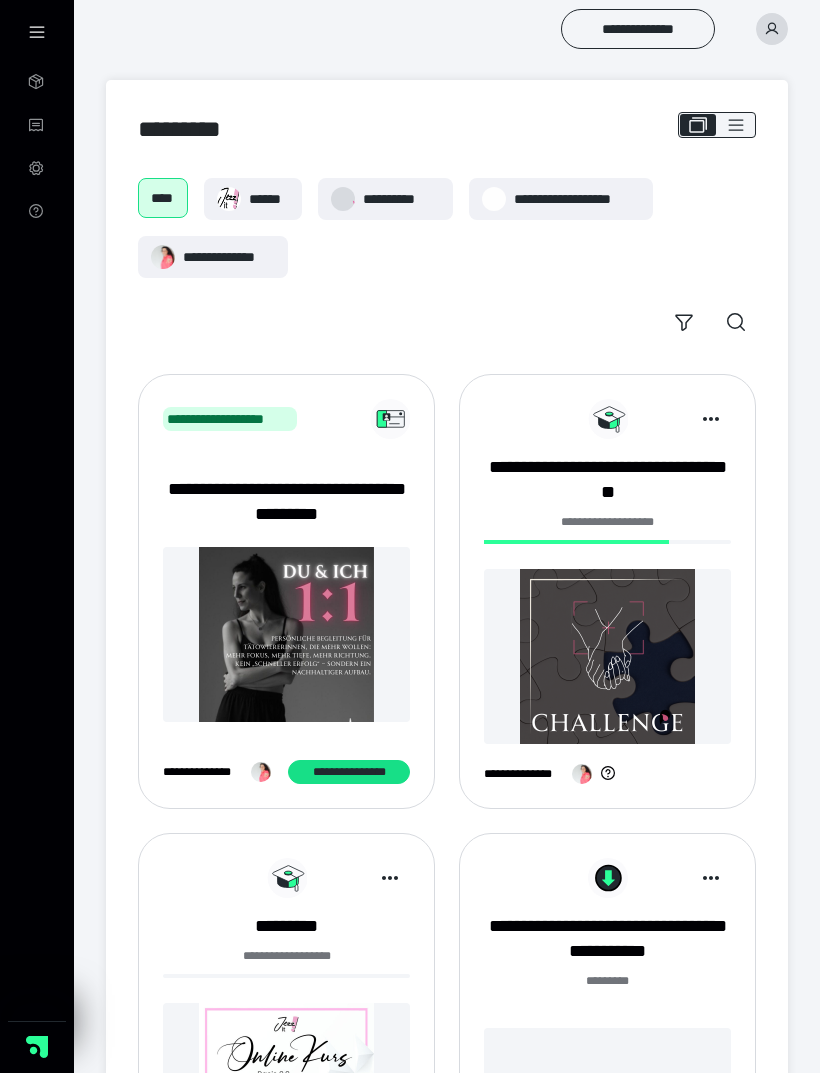 click on "**********" at bounding box center (213, 257) 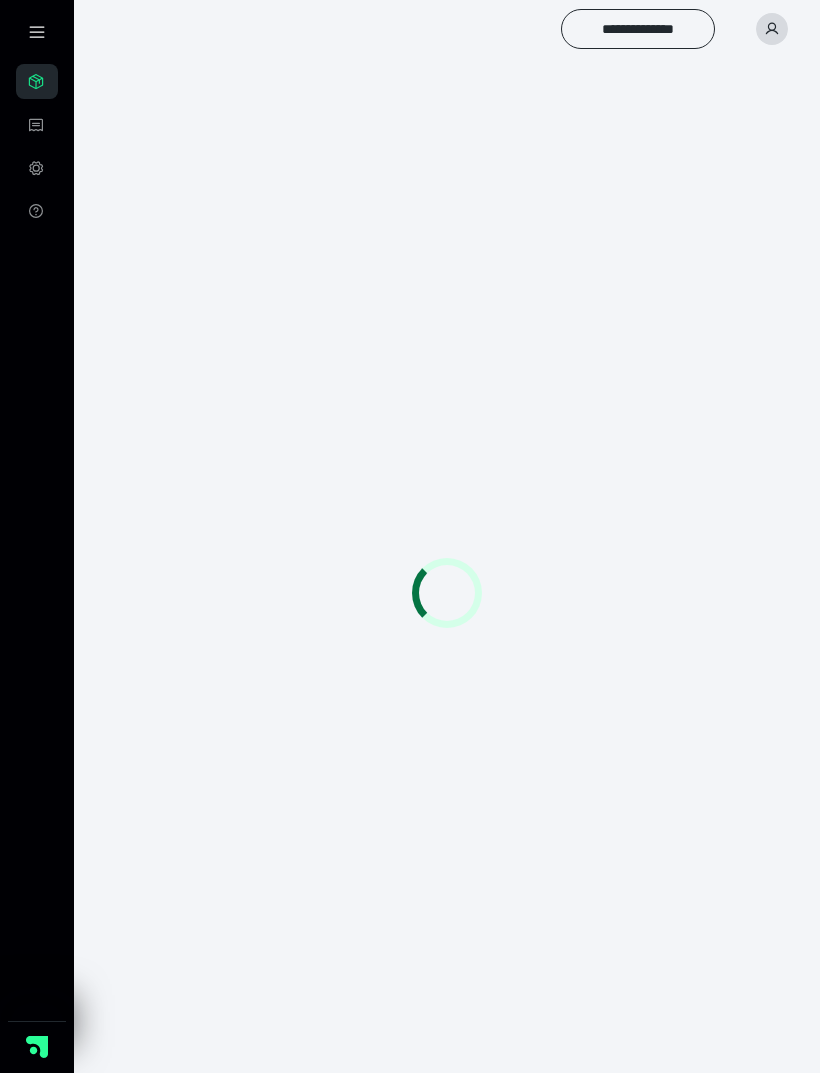 scroll, scrollTop: 0, scrollLeft: 0, axis: both 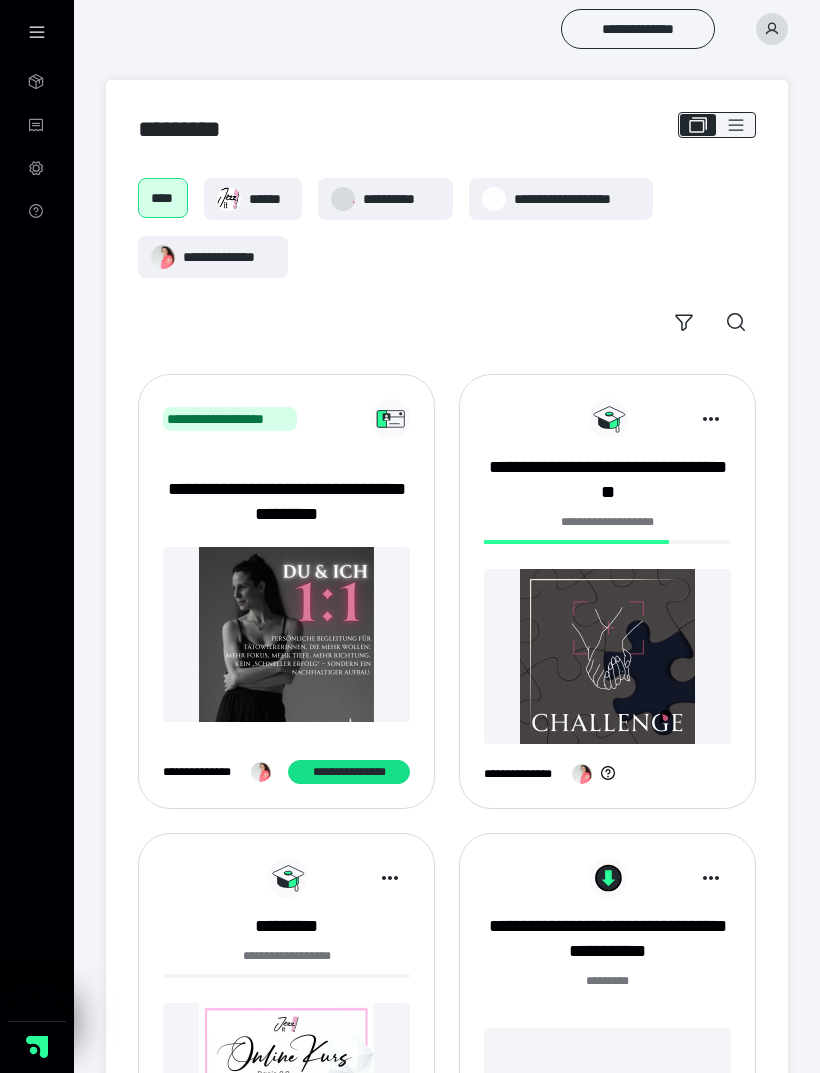 click at bounding box center (772, 29) 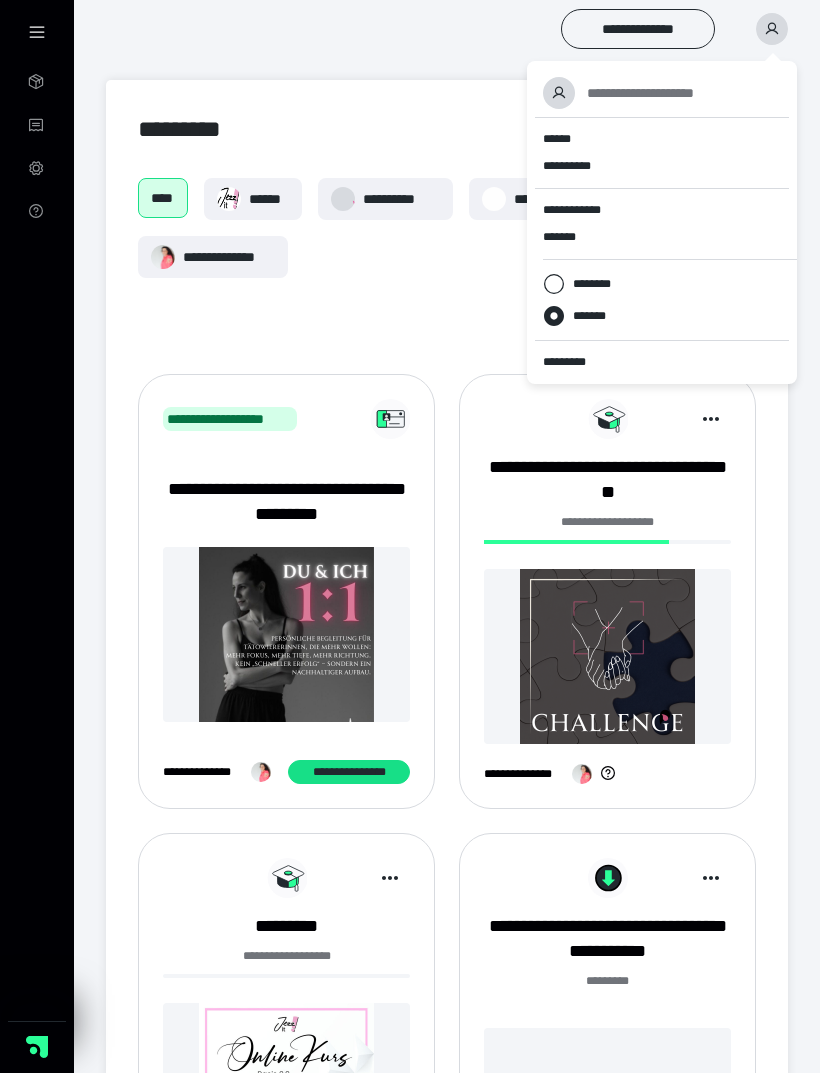 click at bounding box center (772, 29) 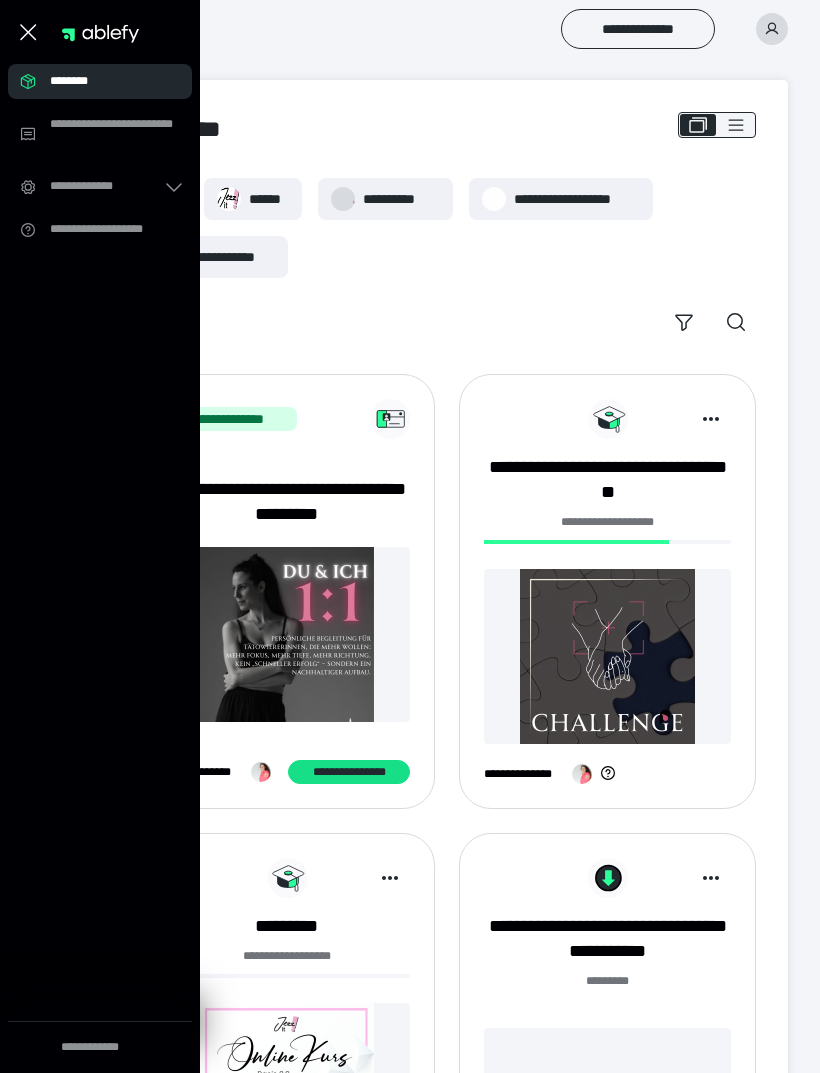click on "**********" at bounding box center (115, 134) 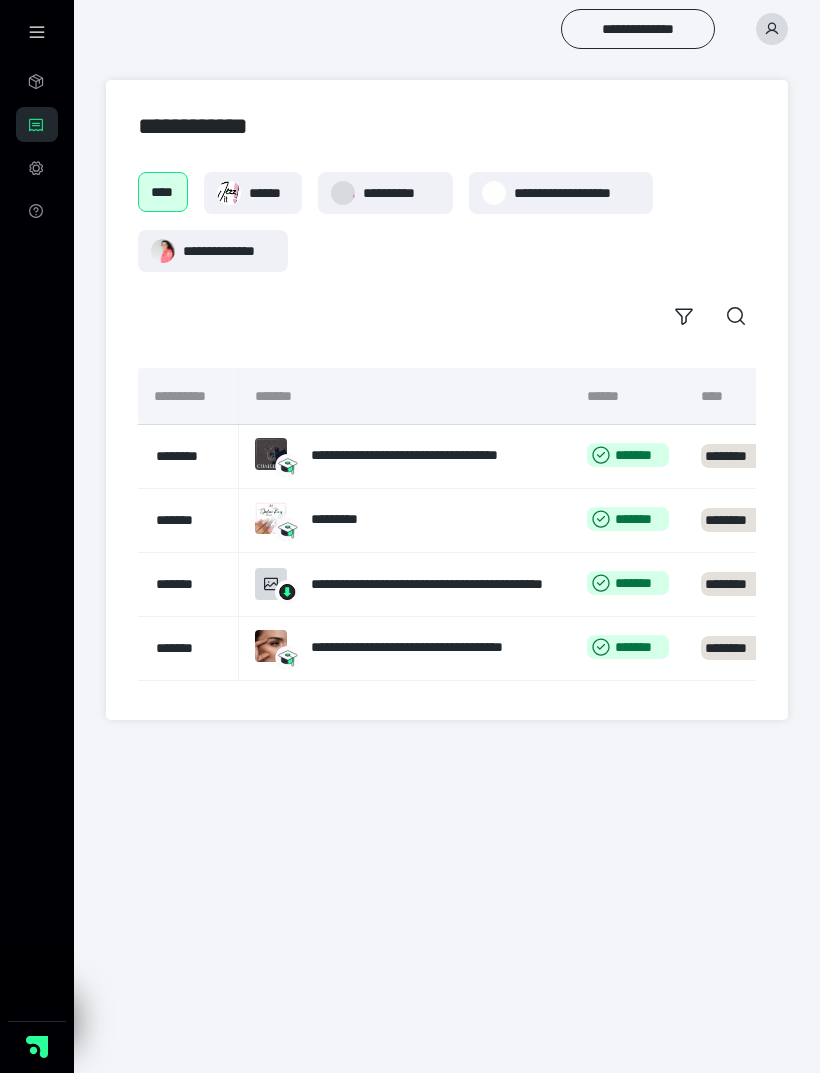 click on "**********" at bounding box center (229, 251) 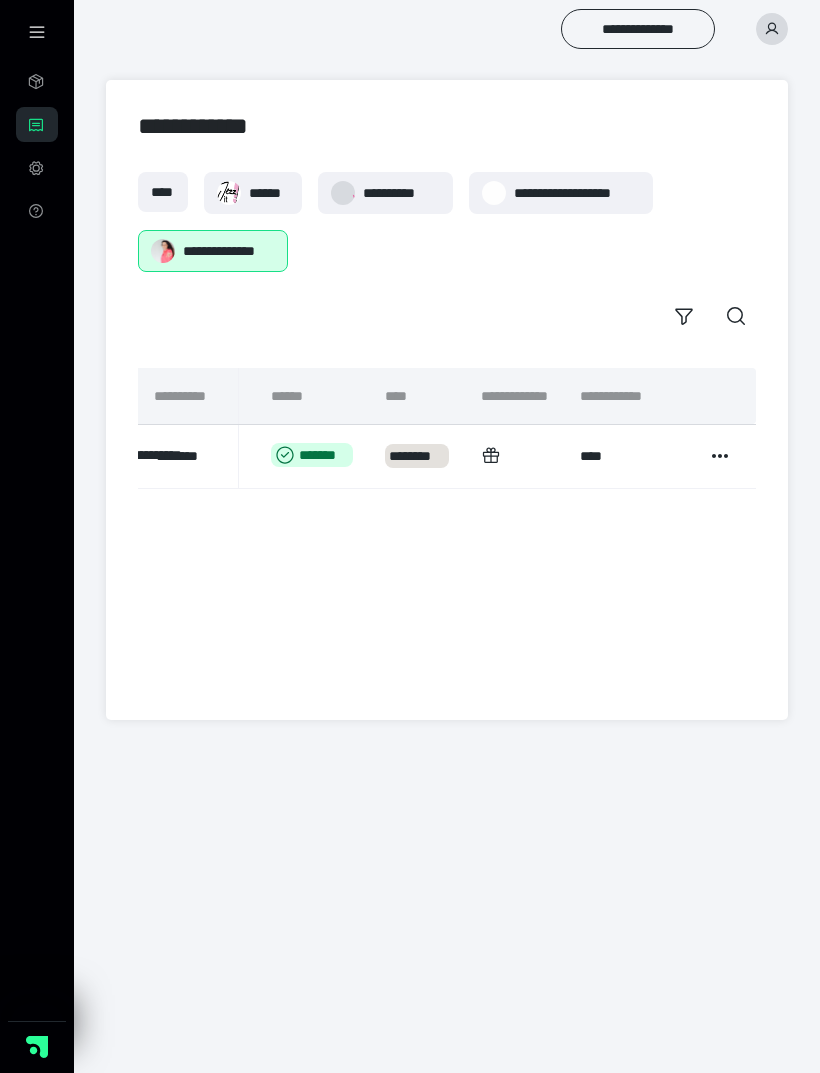 scroll, scrollTop: 0, scrollLeft: 346, axis: horizontal 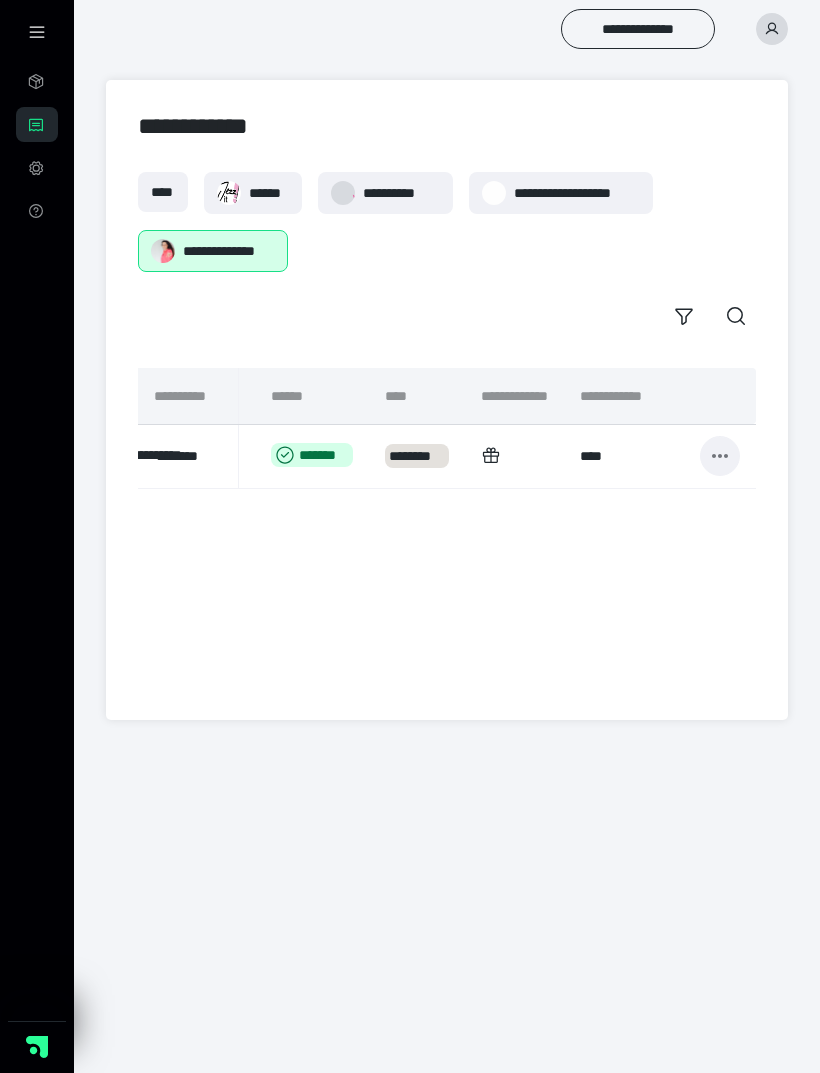 click at bounding box center [720, 456] 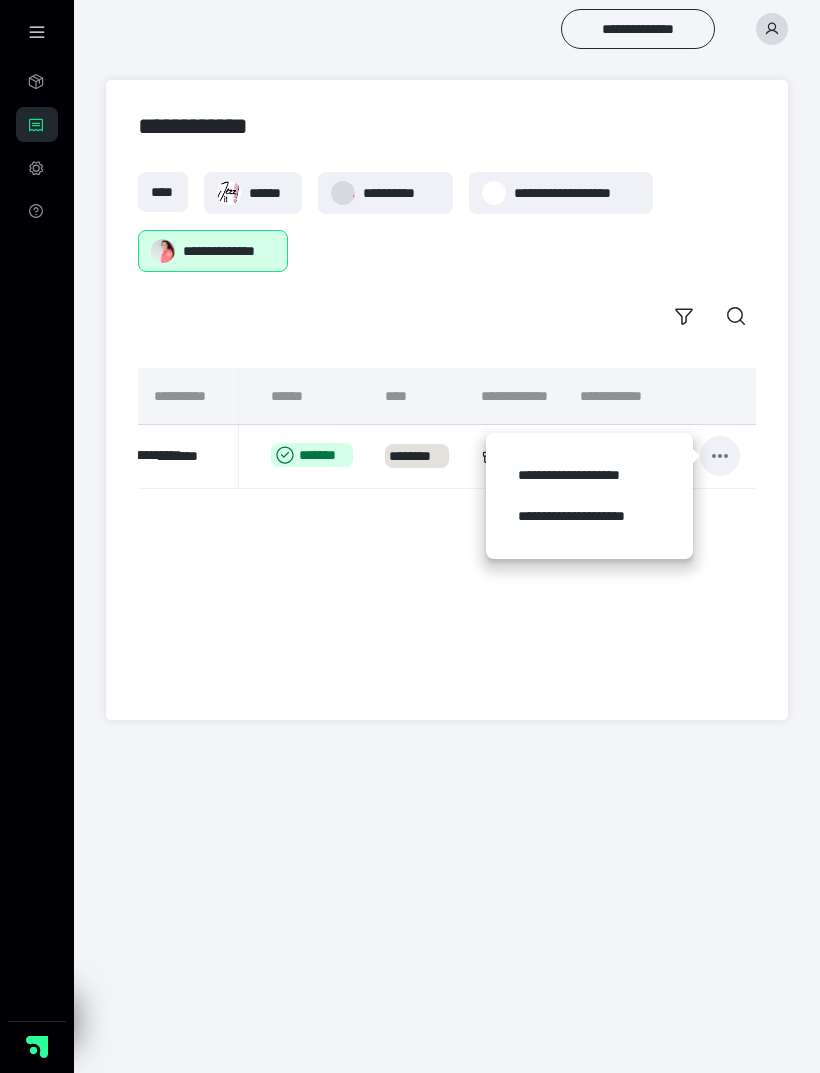 click at bounding box center (720, 456) 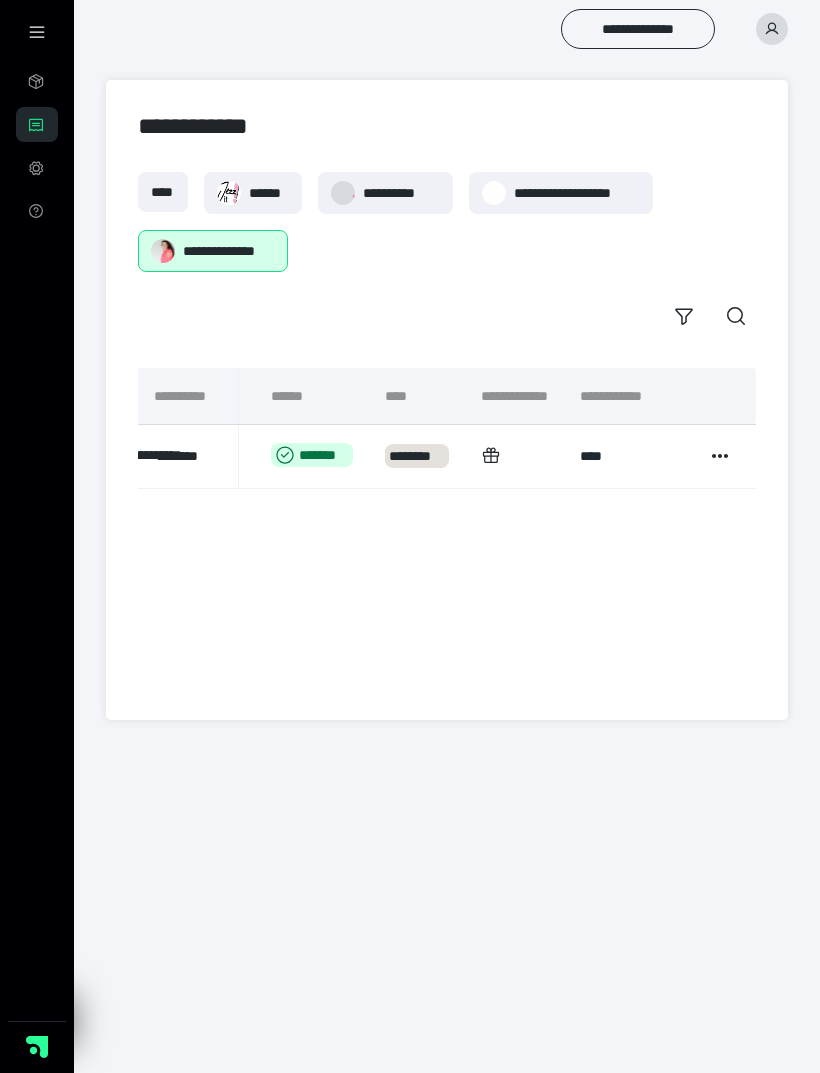 click on "**********" at bounding box center (37, 167) 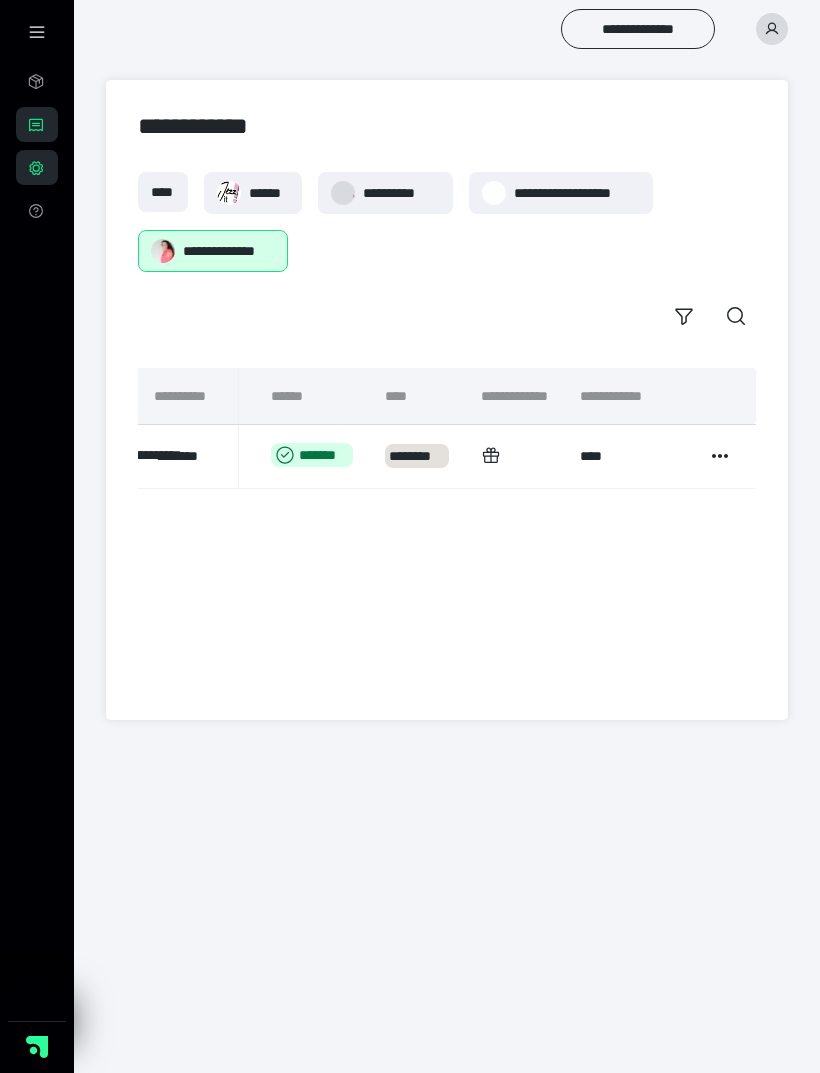 click 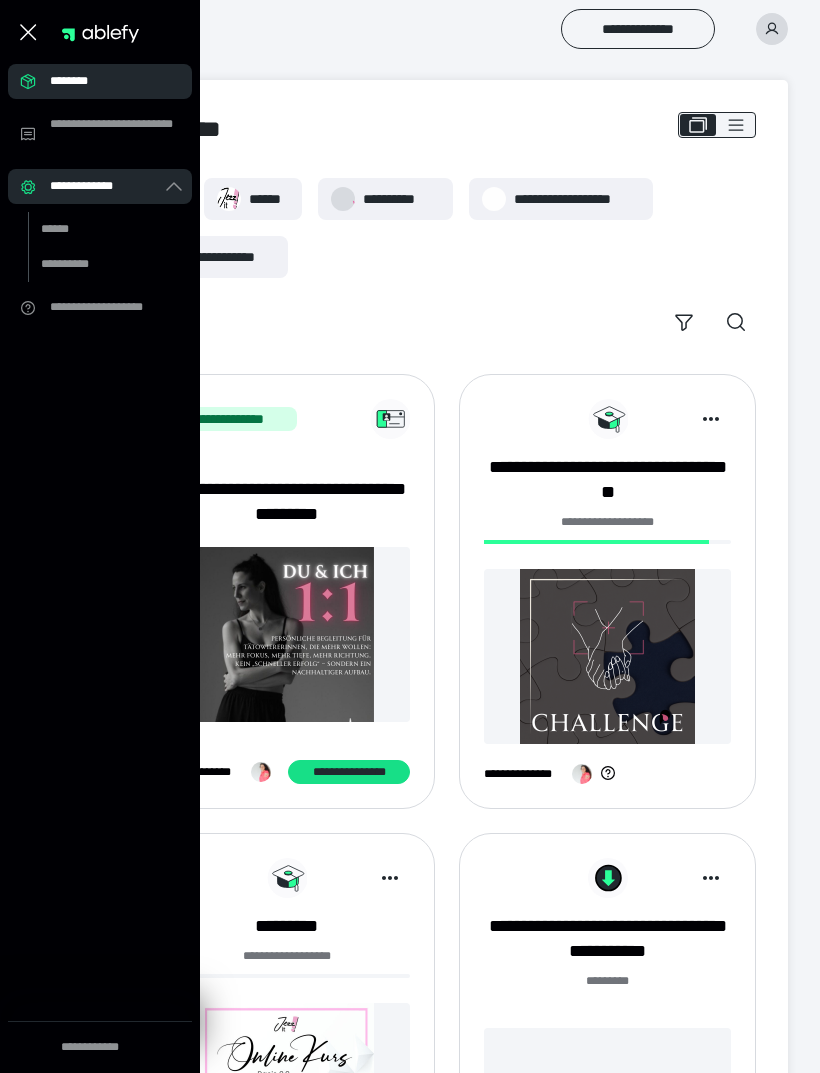click on "******" at bounding box center (97, 229) 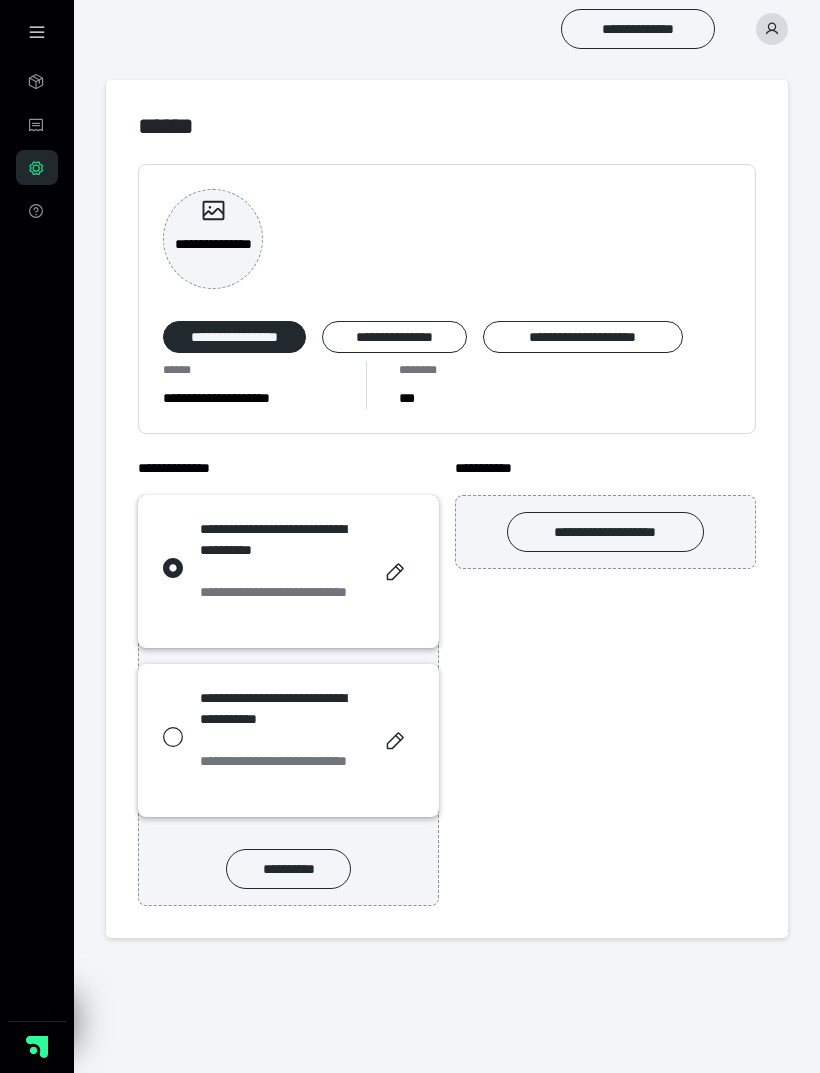 click at bounding box center (772, 29) 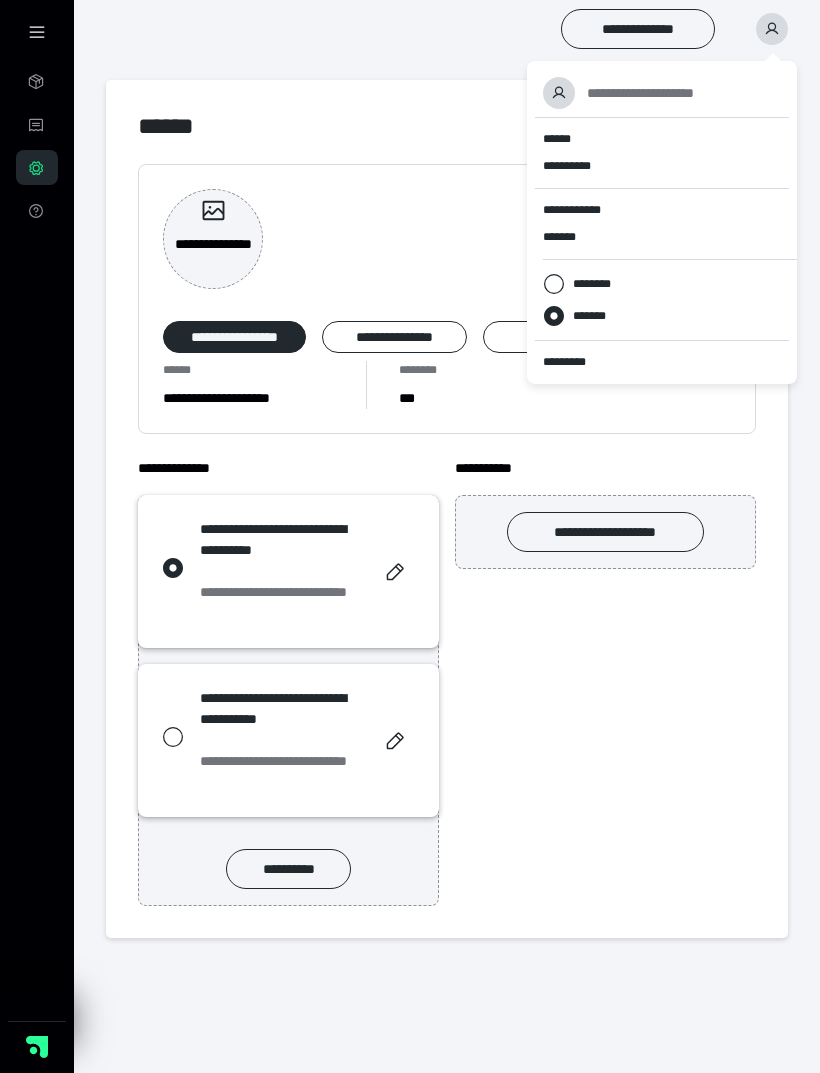 click on "*********" at bounding box center [662, 362] 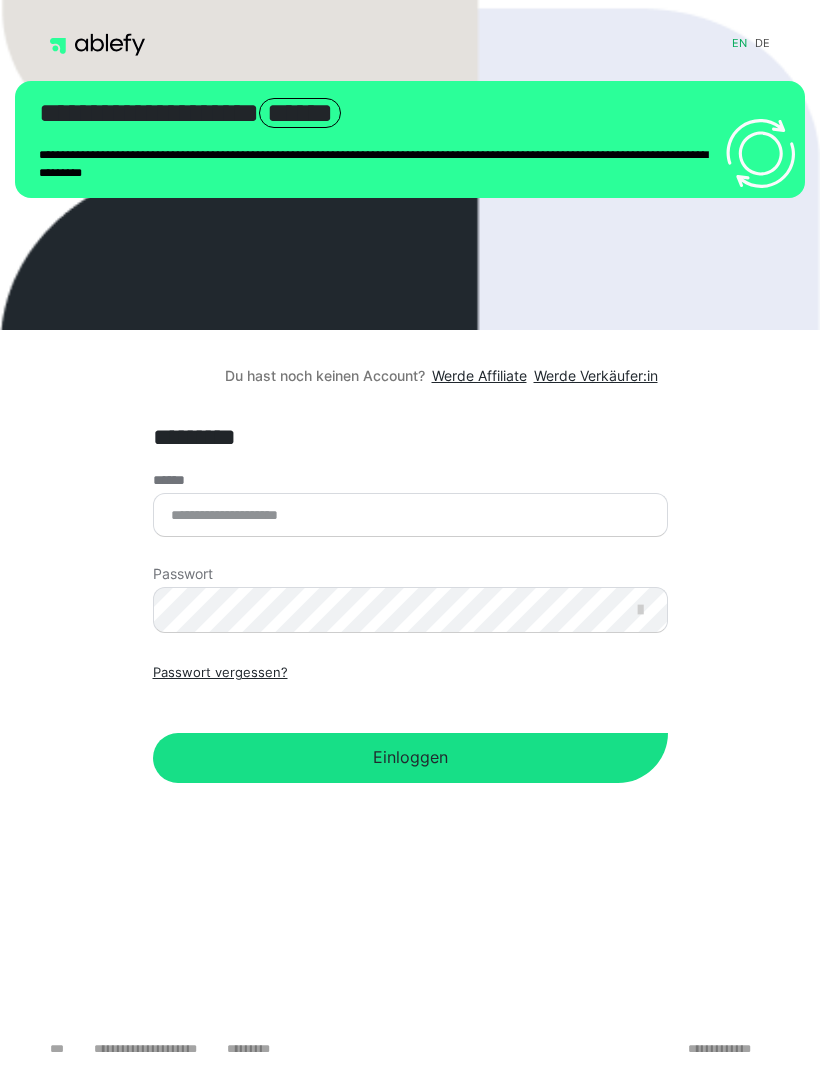 scroll, scrollTop: 0, scrollLeft: 0, axis: both 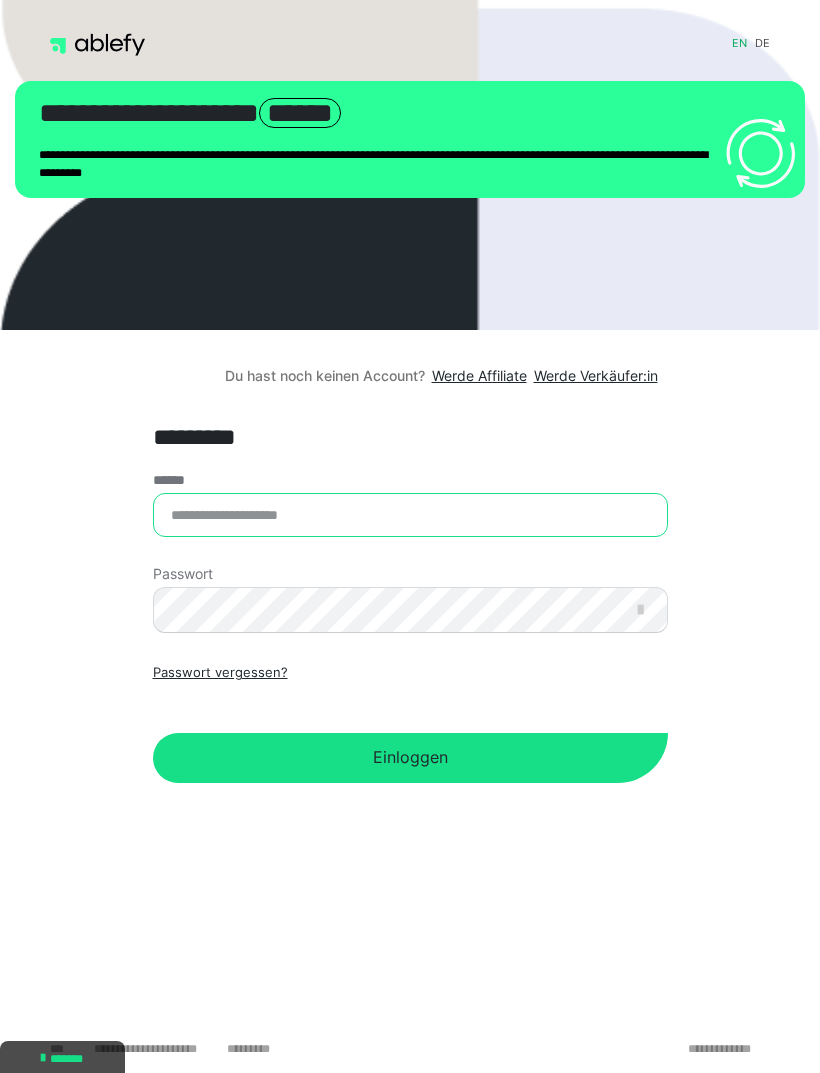 type on "**********" 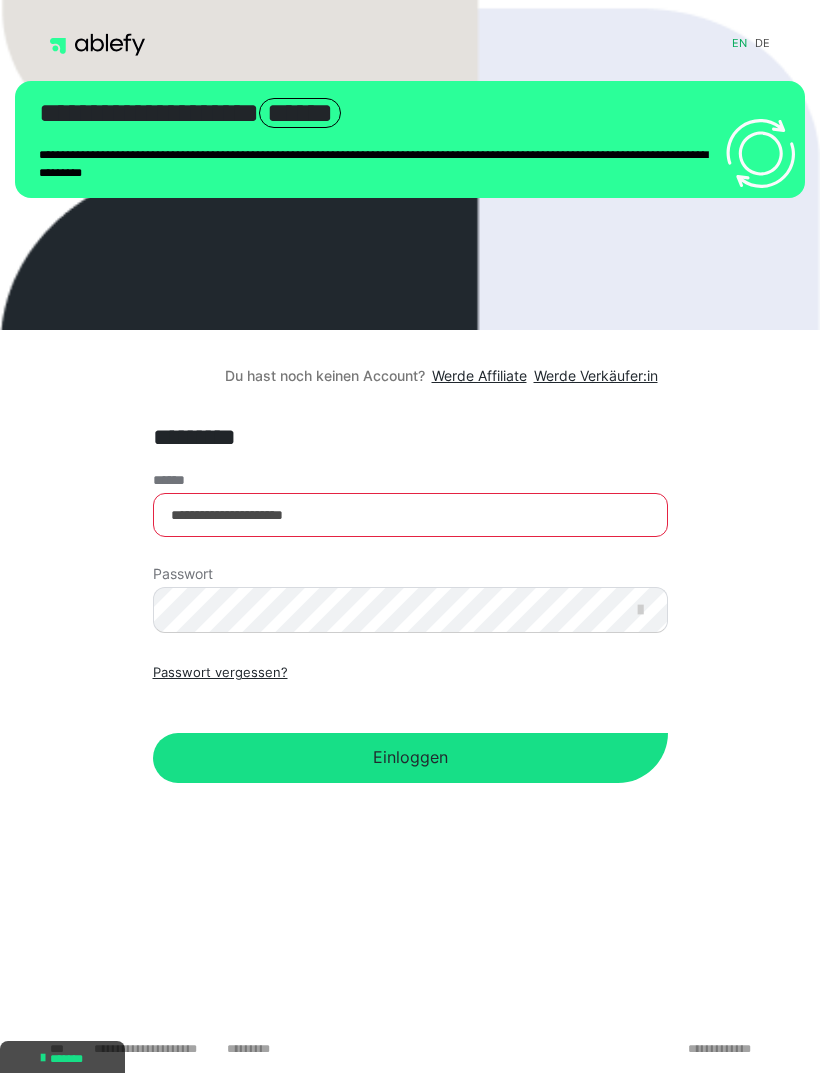 click on "Einloggen" at bounding box center [410, 758] 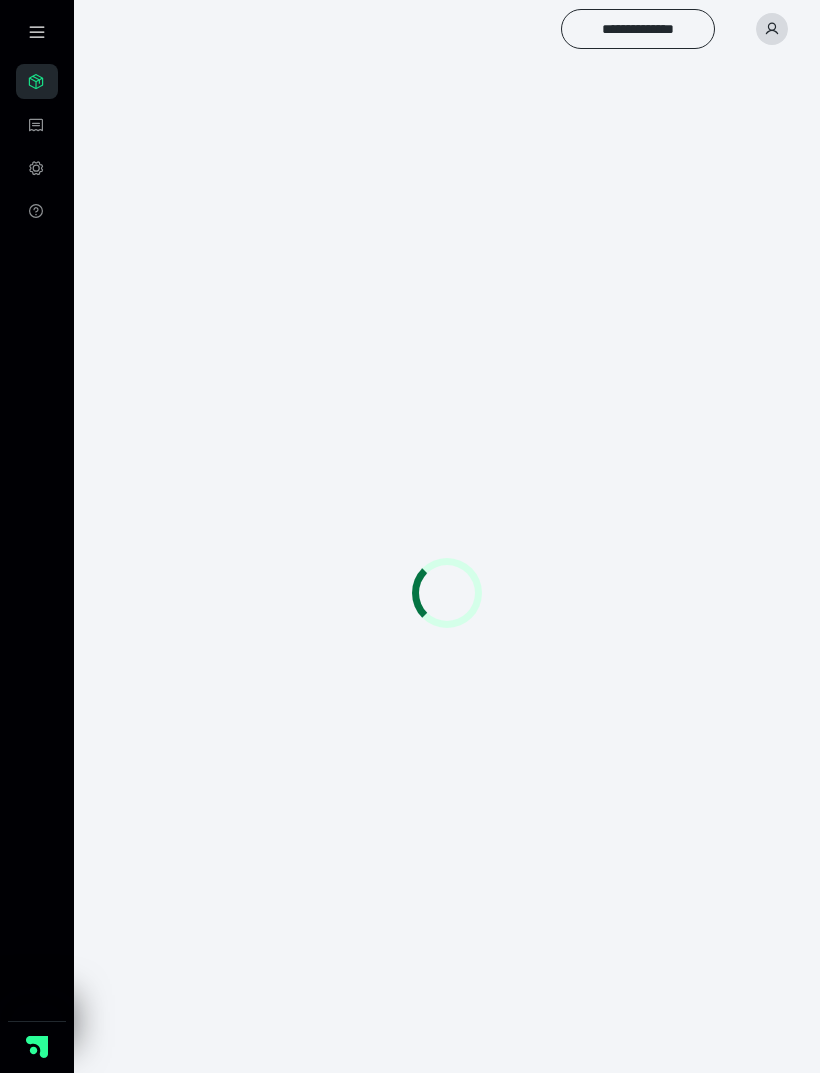scroll, scrollTop: 0, scrollLeft: 0, axis: both 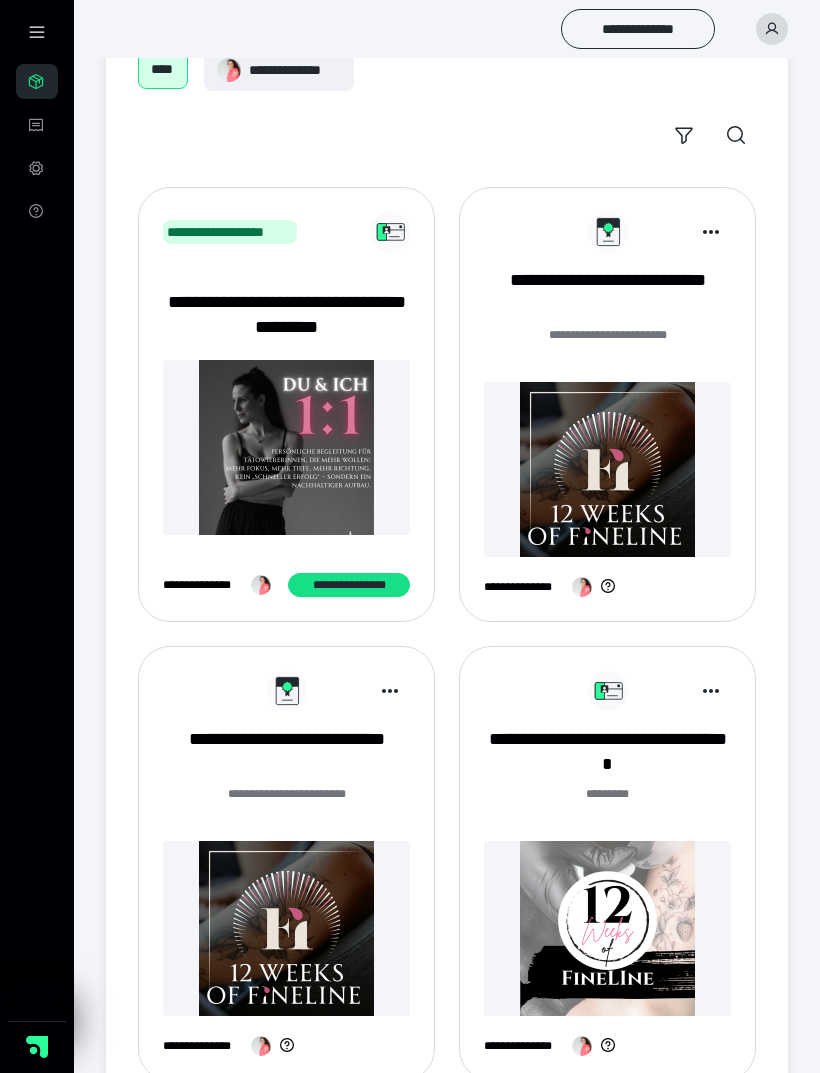 click on "**********" at bounding box center (607, 863) 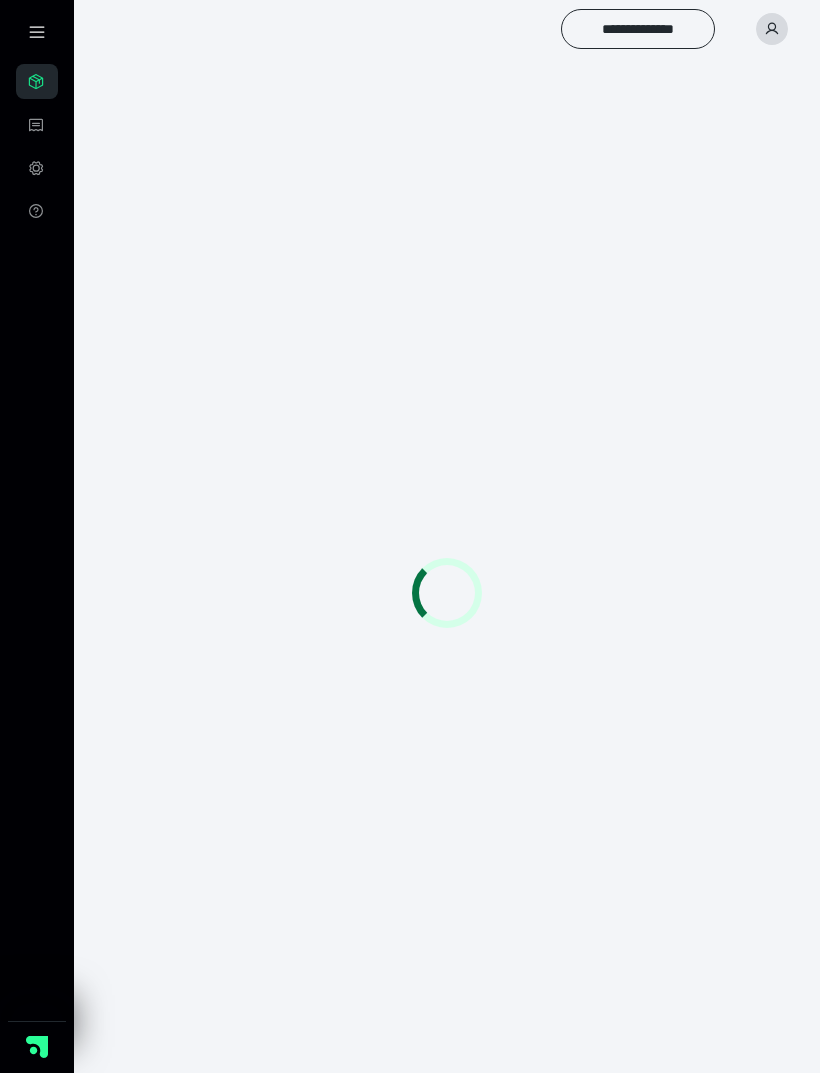 scroll, scrollTop: 0, scrollLeft: 0, axis: both 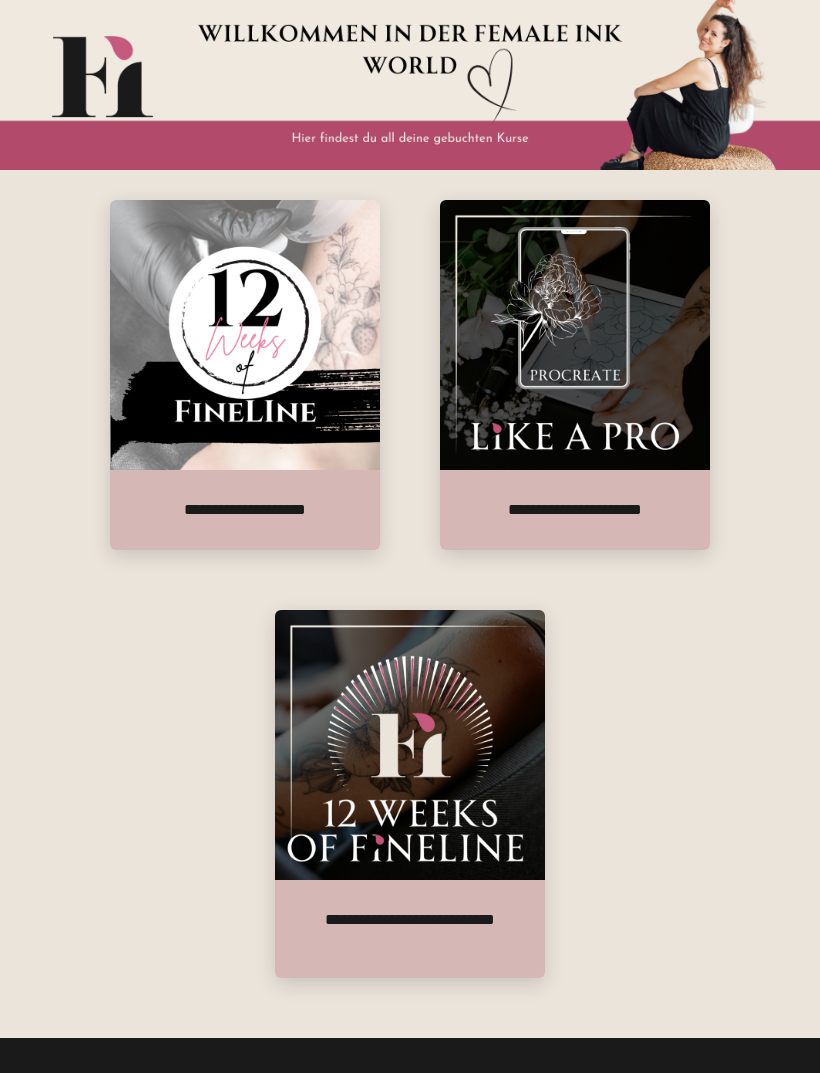 click at bounding box center [245, 335] 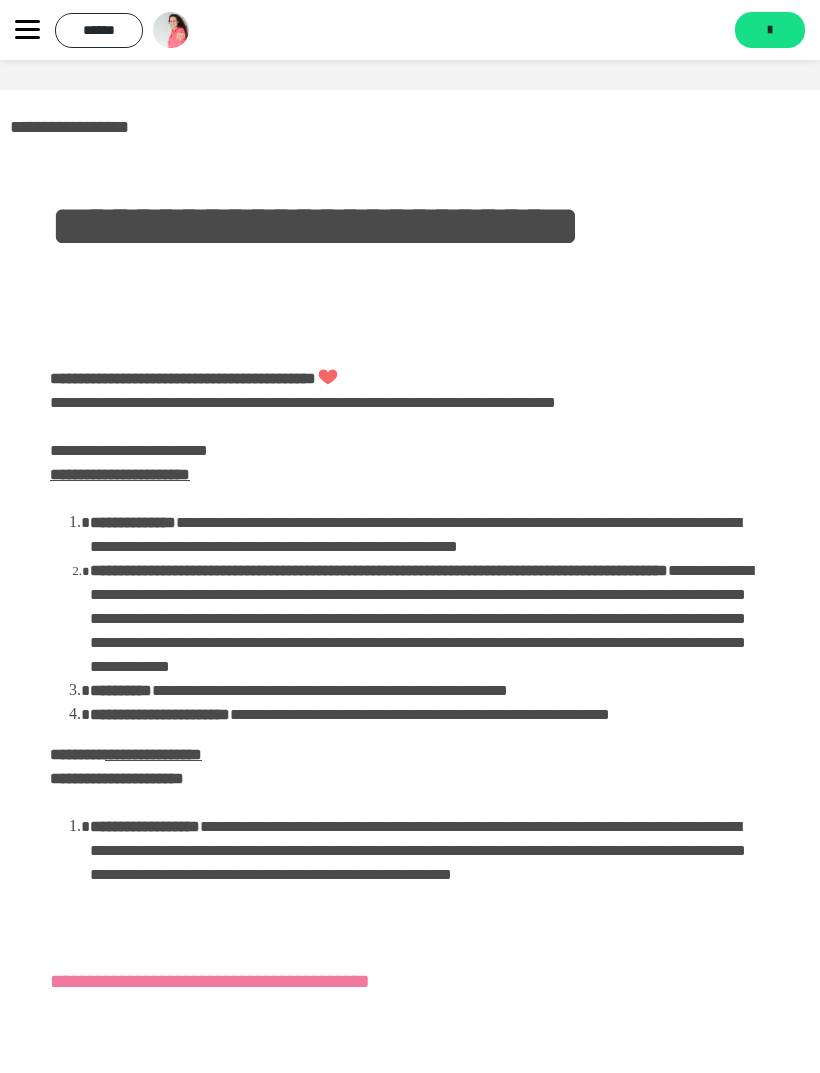click 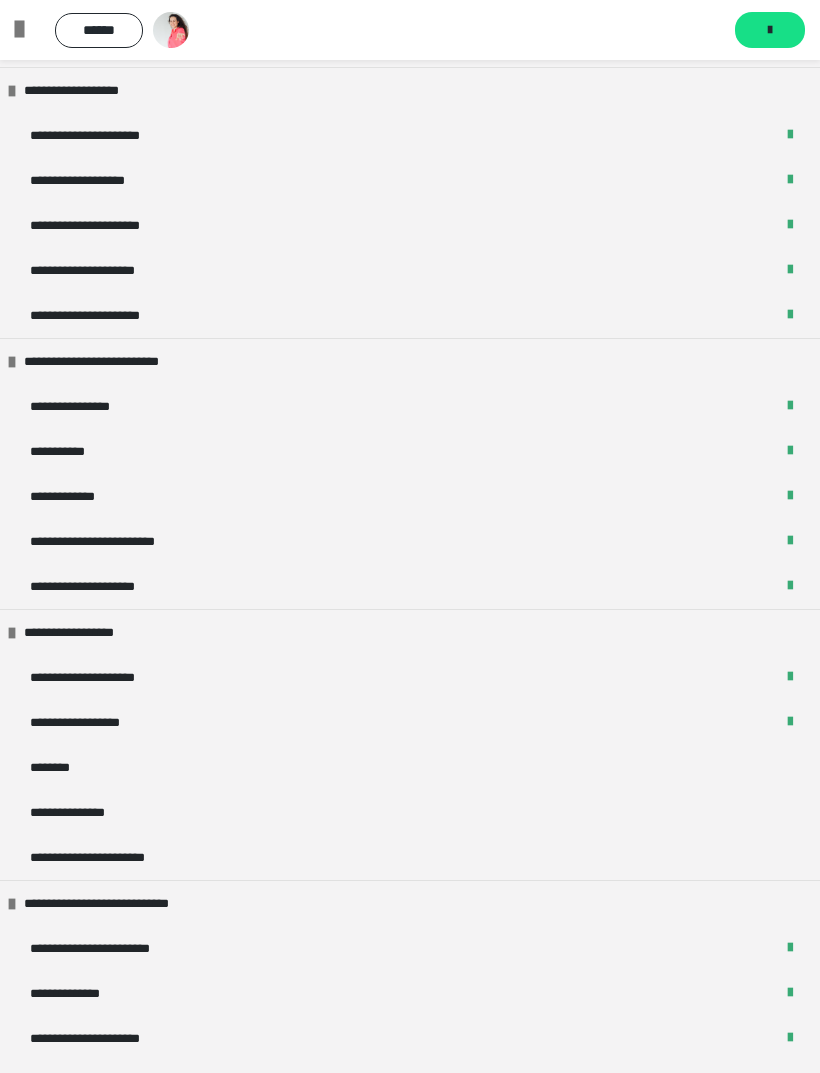 scroll, scrollTop: 1375, scrollLeft: 0, axis: vertical 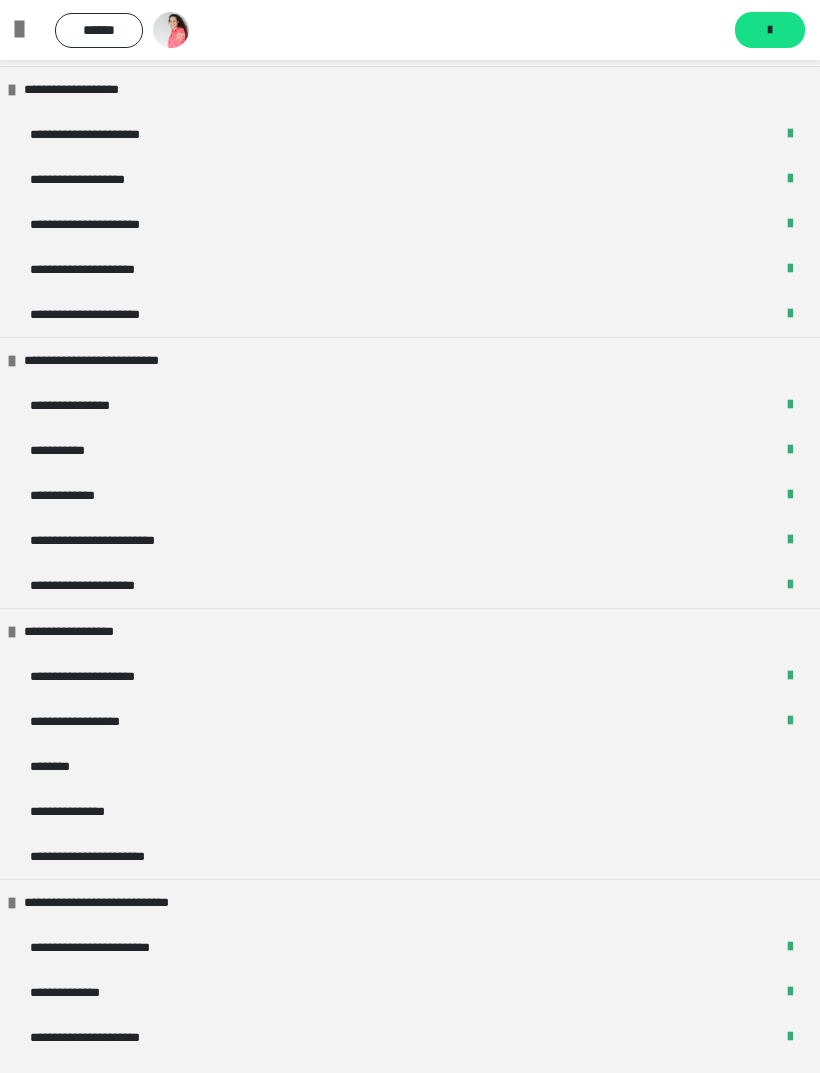 click on "**********" at bounding box center [410, 405] 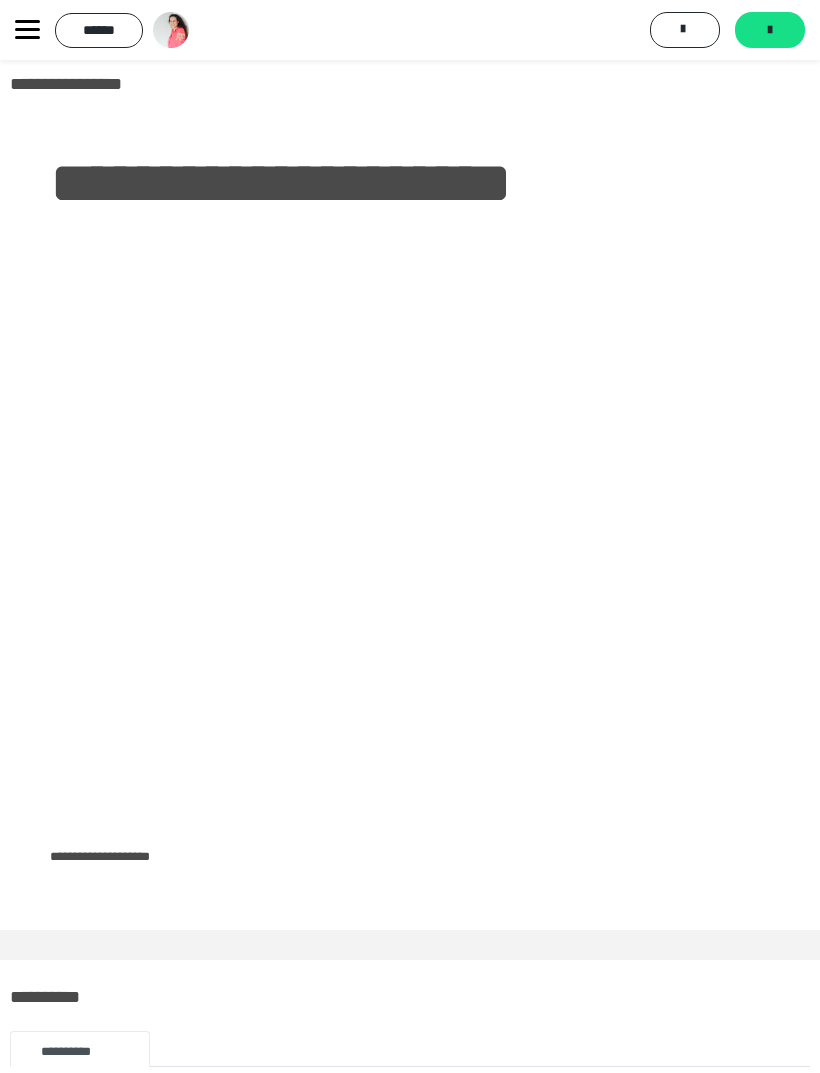 scroll, scrollTop: 0, scrollLeft: 0, axis: both 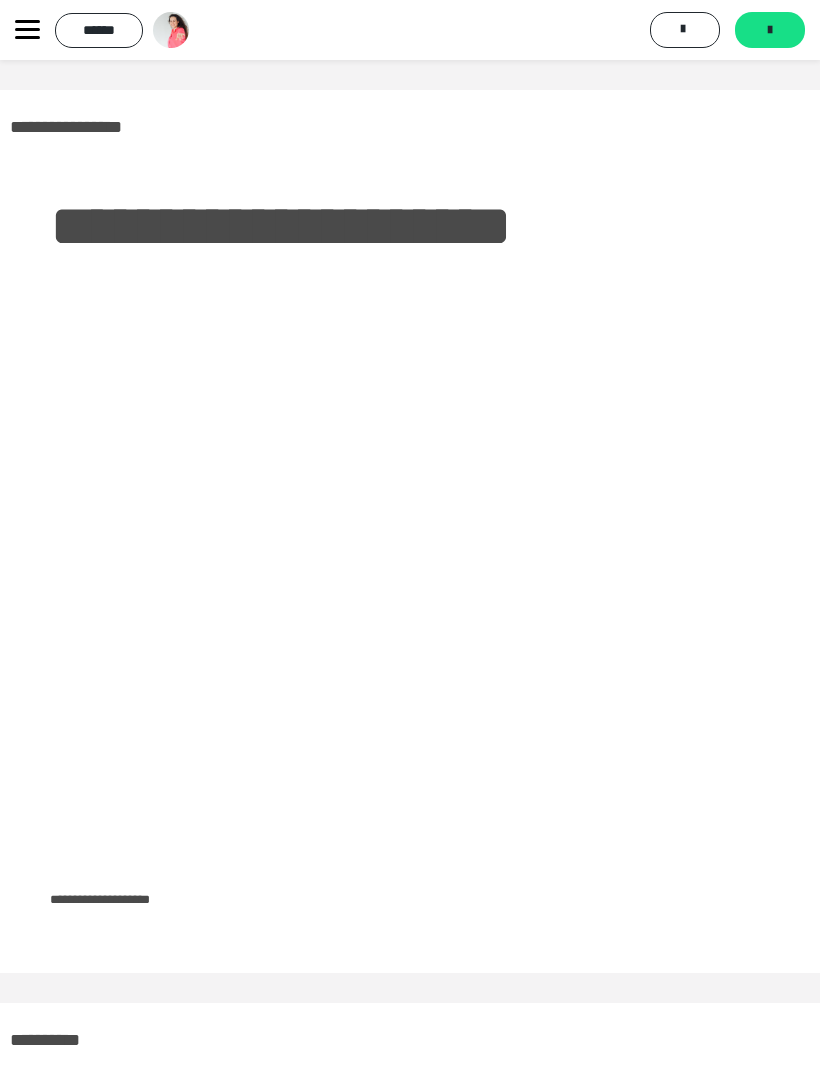 click 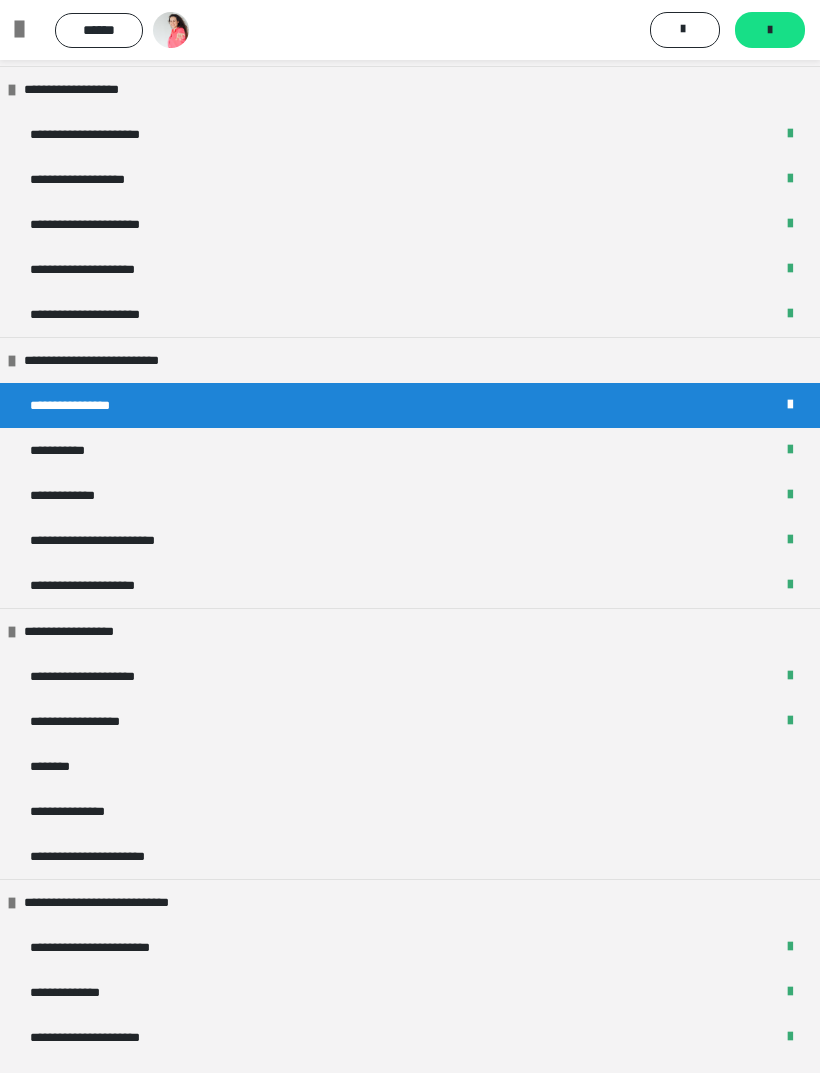 click on "**********" at bounding box center (410, 585) 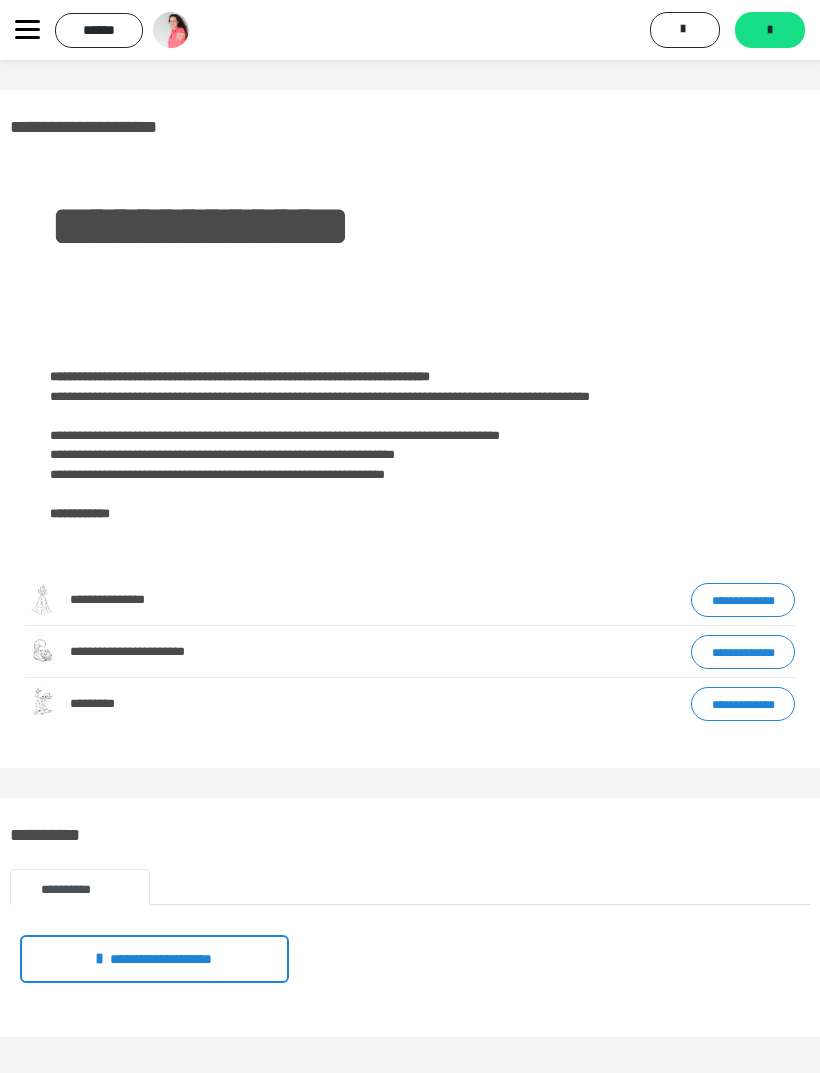 click 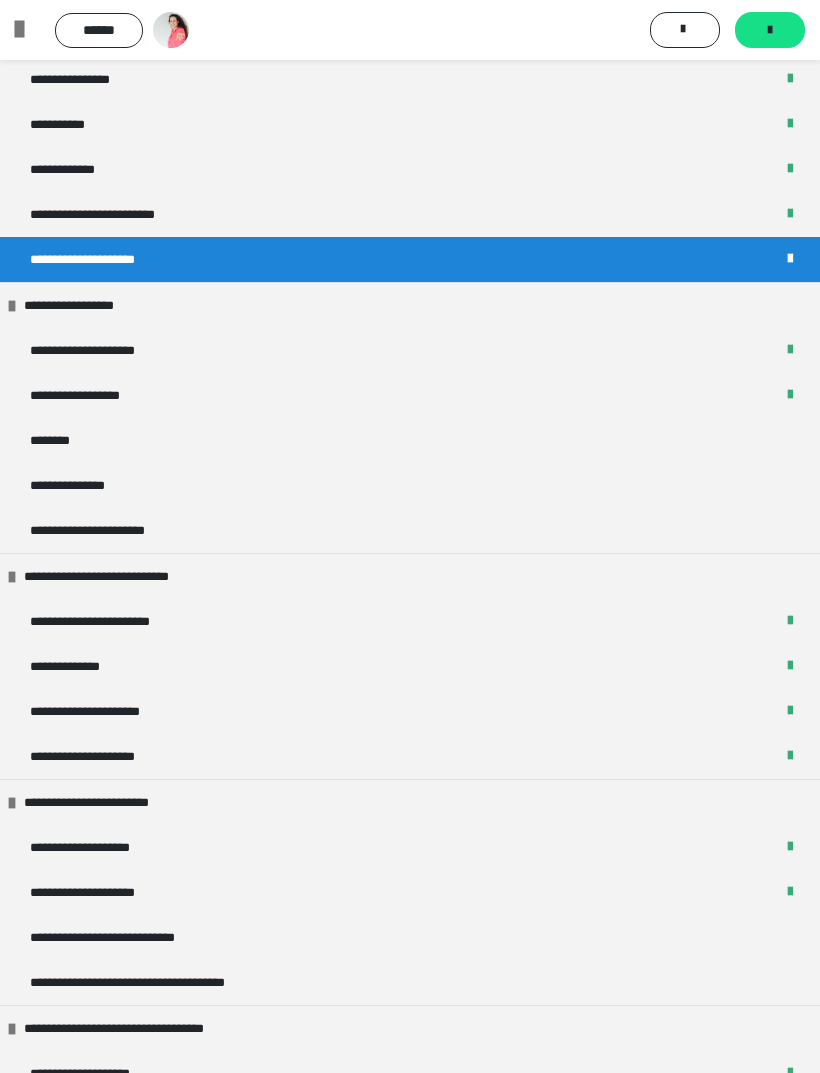 scroll, scrollTop: 1702, scrollLeft: 0, axis: vertical 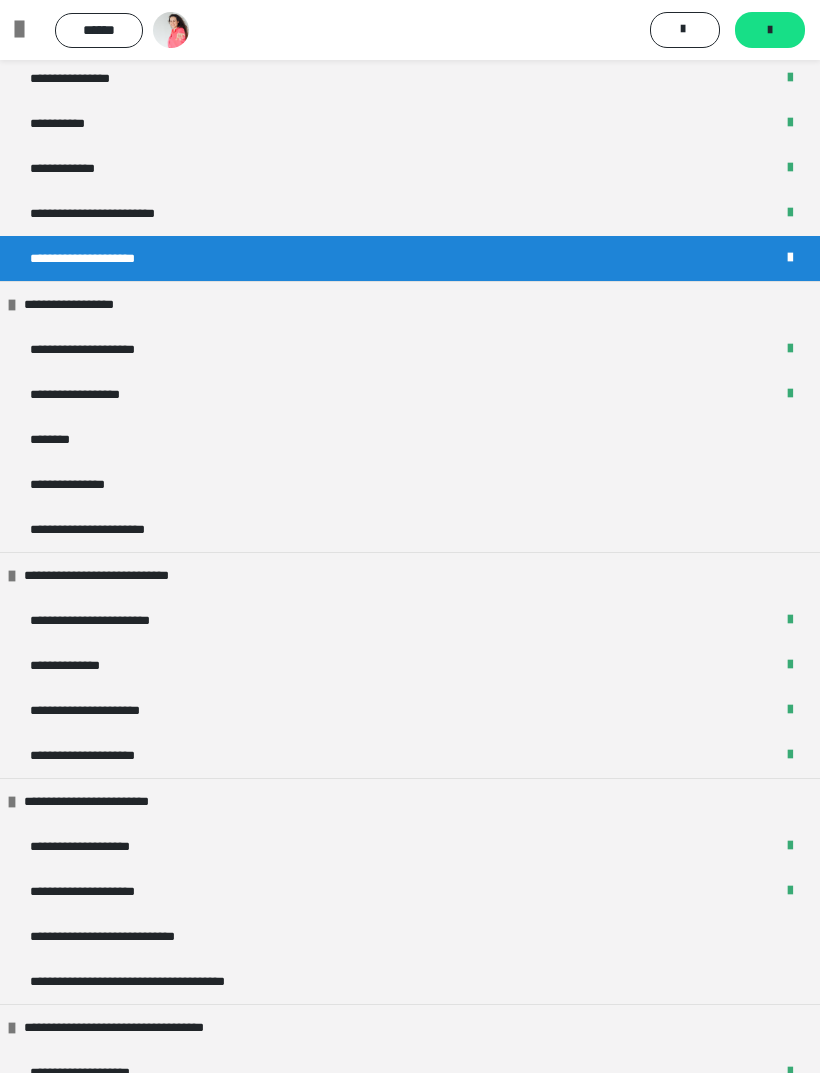click on "**********" at bounding box center [410, 484] 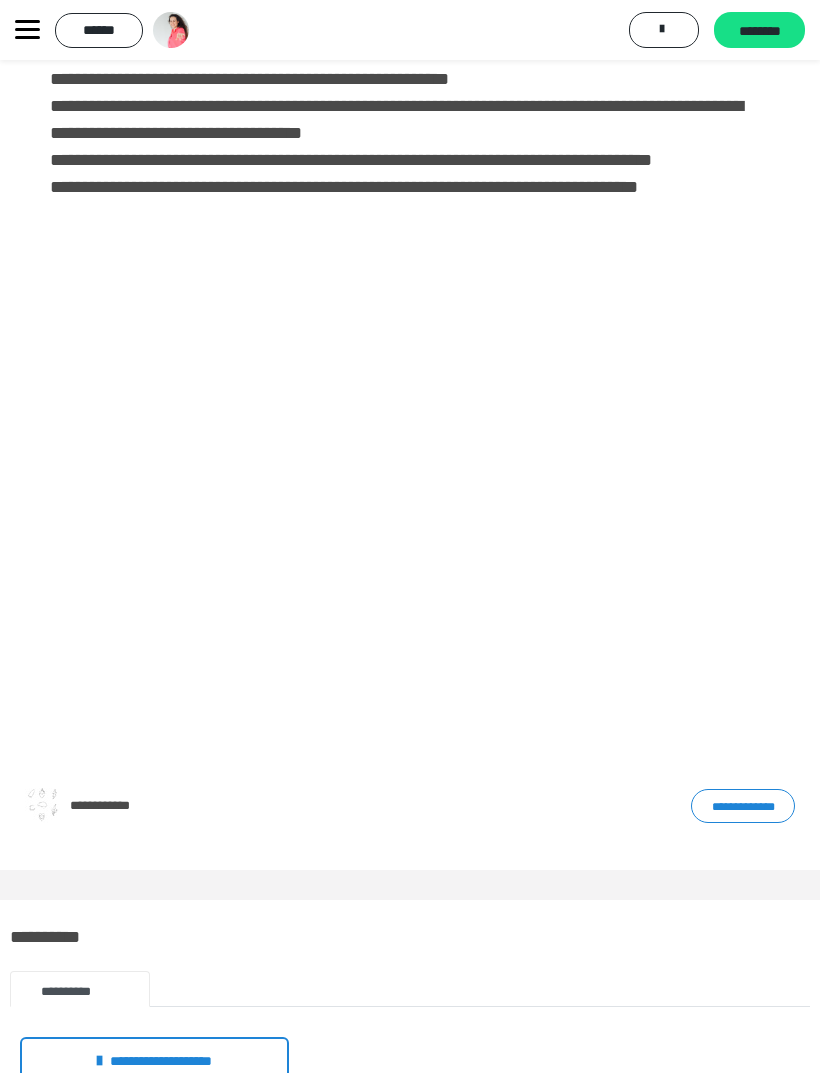 scroll, scrollTop: 398, scrollLeft: 0, axis: vertical 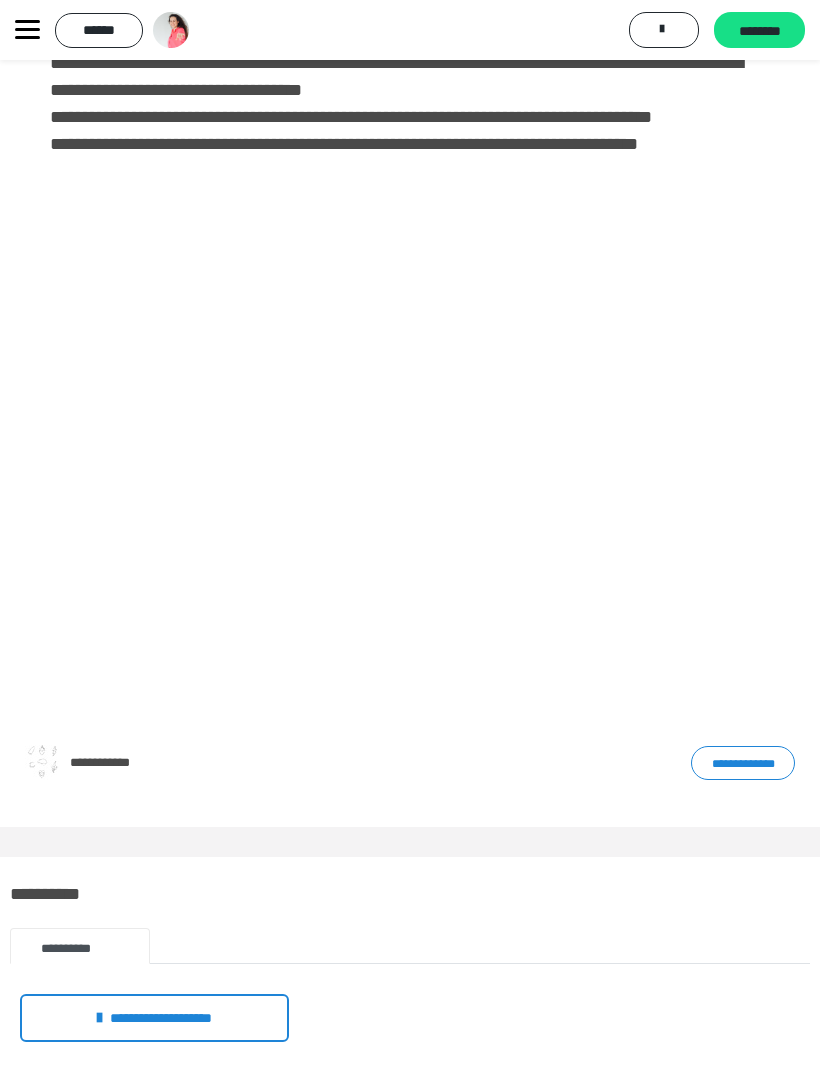 click 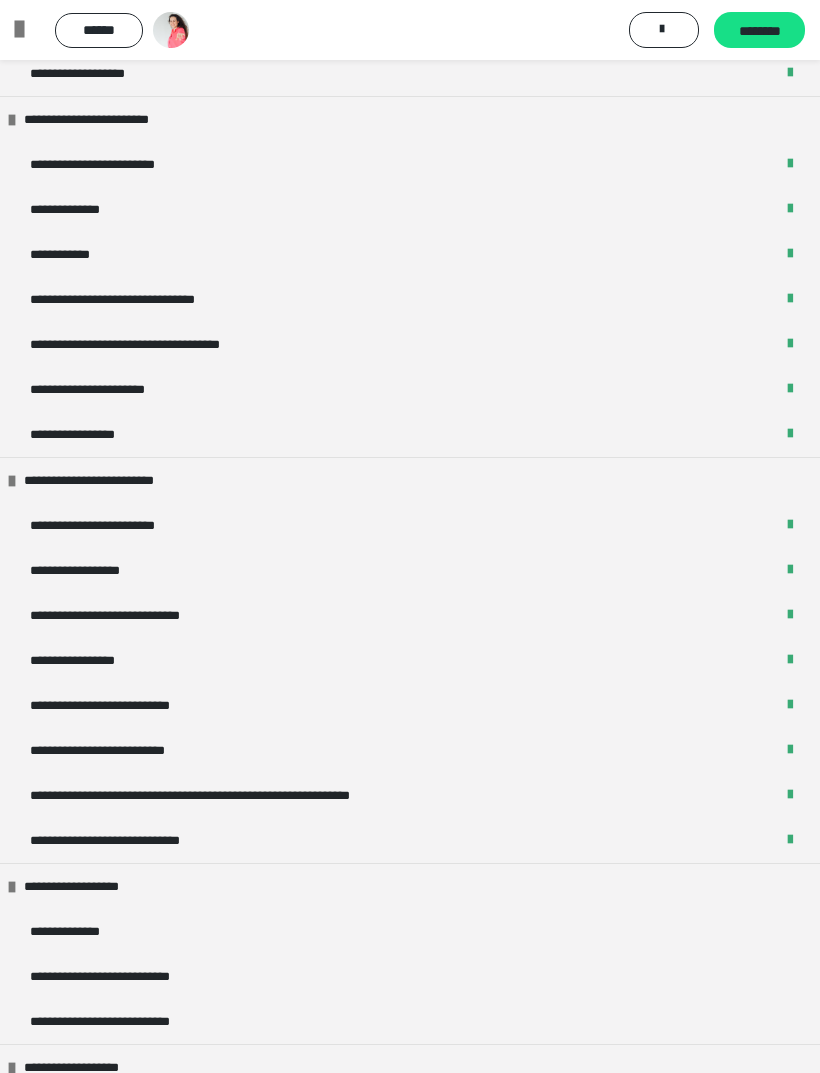 scroll, scrollTop: 367, scrollLeft: 0, axis: vertical 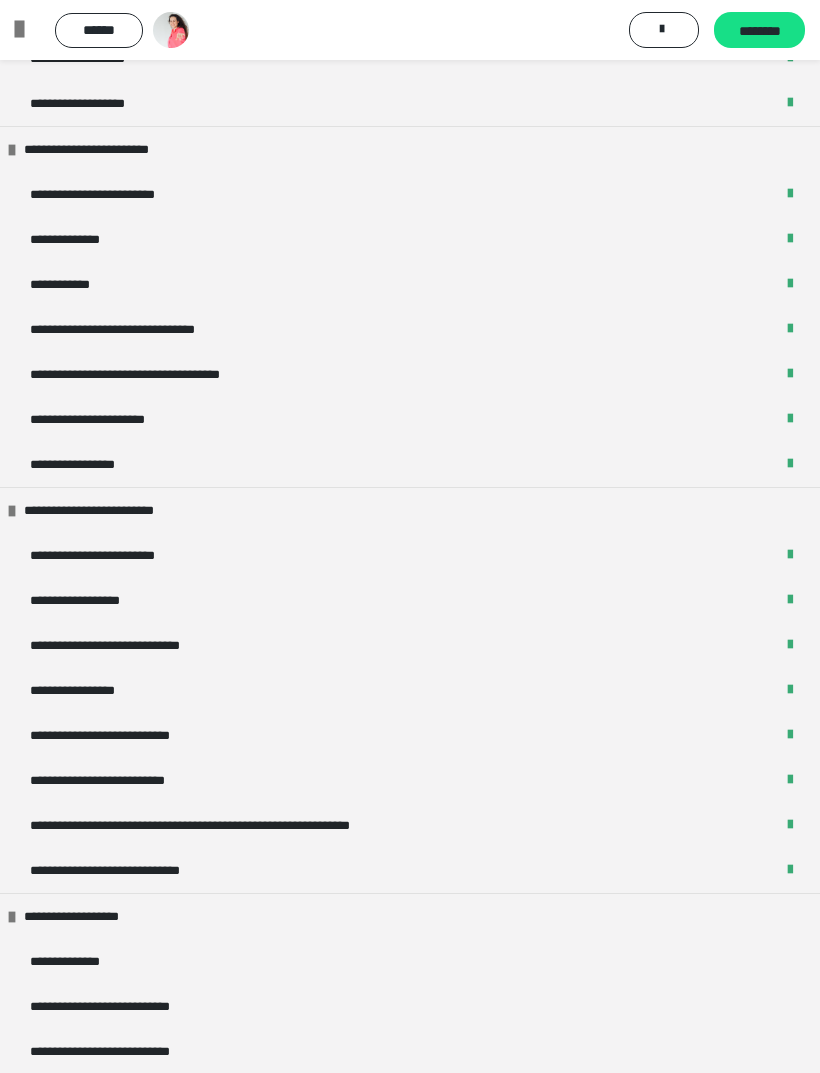 click on "**********" at bounding box center (410, 464) 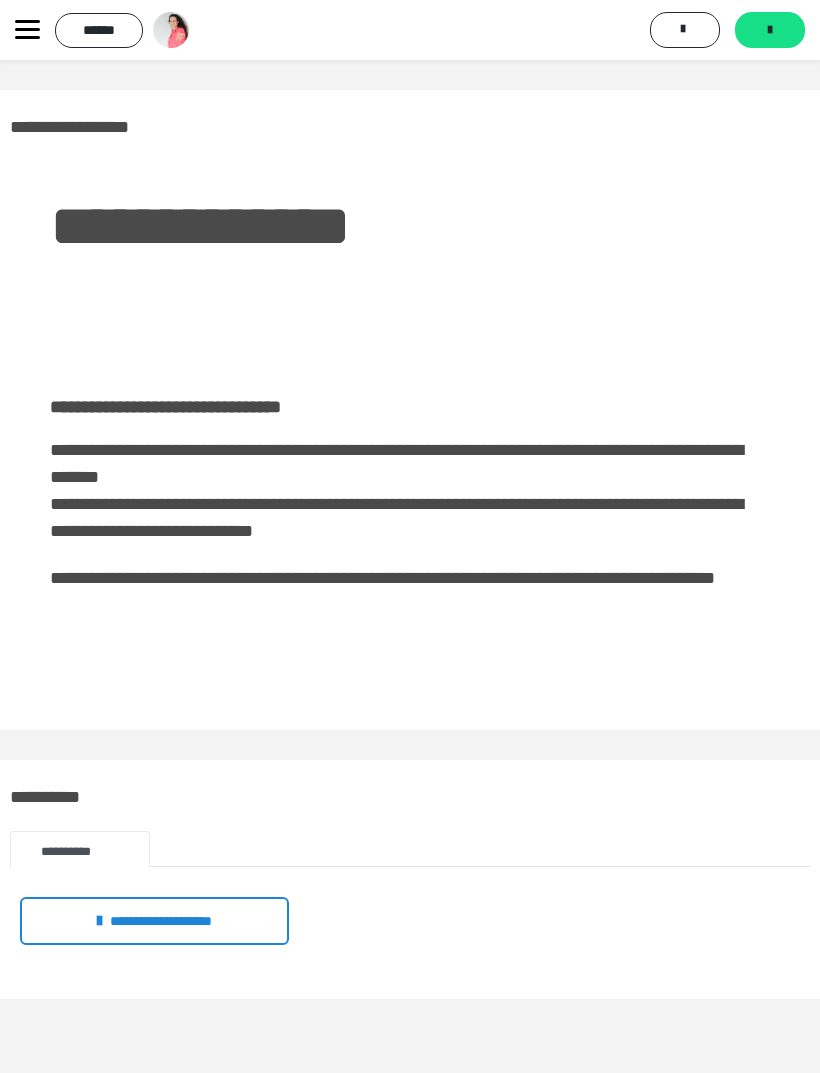 click 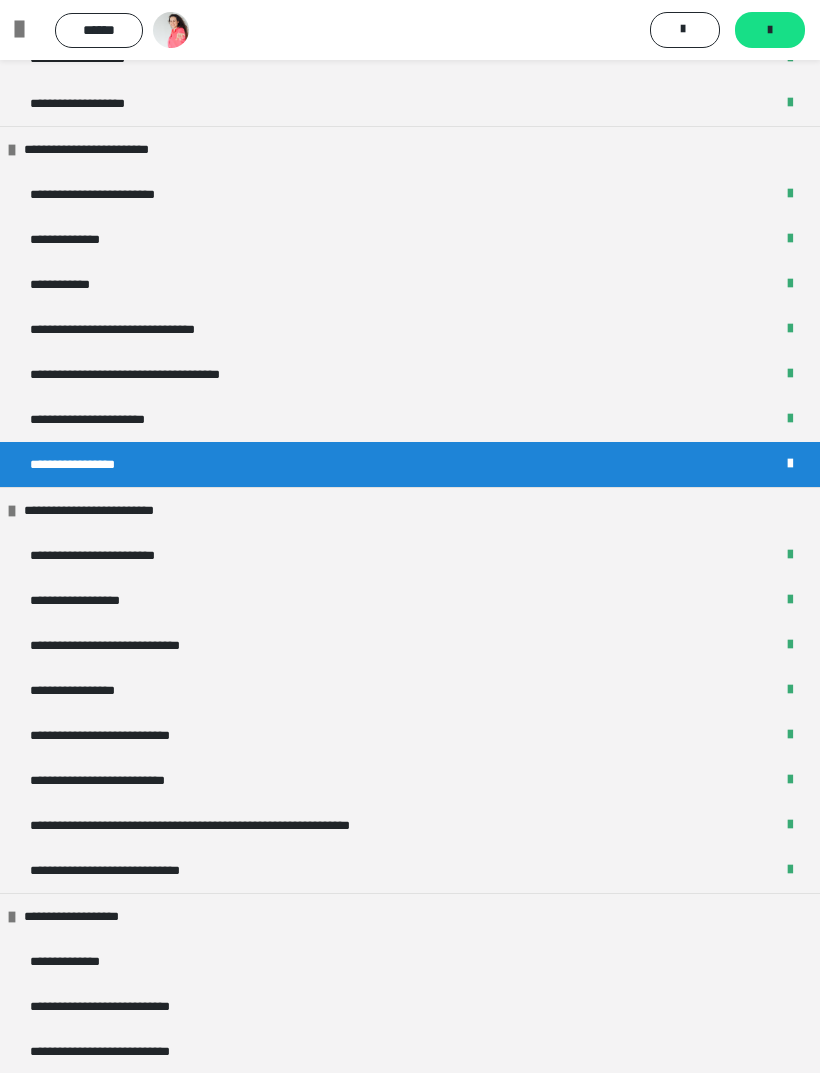 click on "**********" at bounding box center [410, 780] 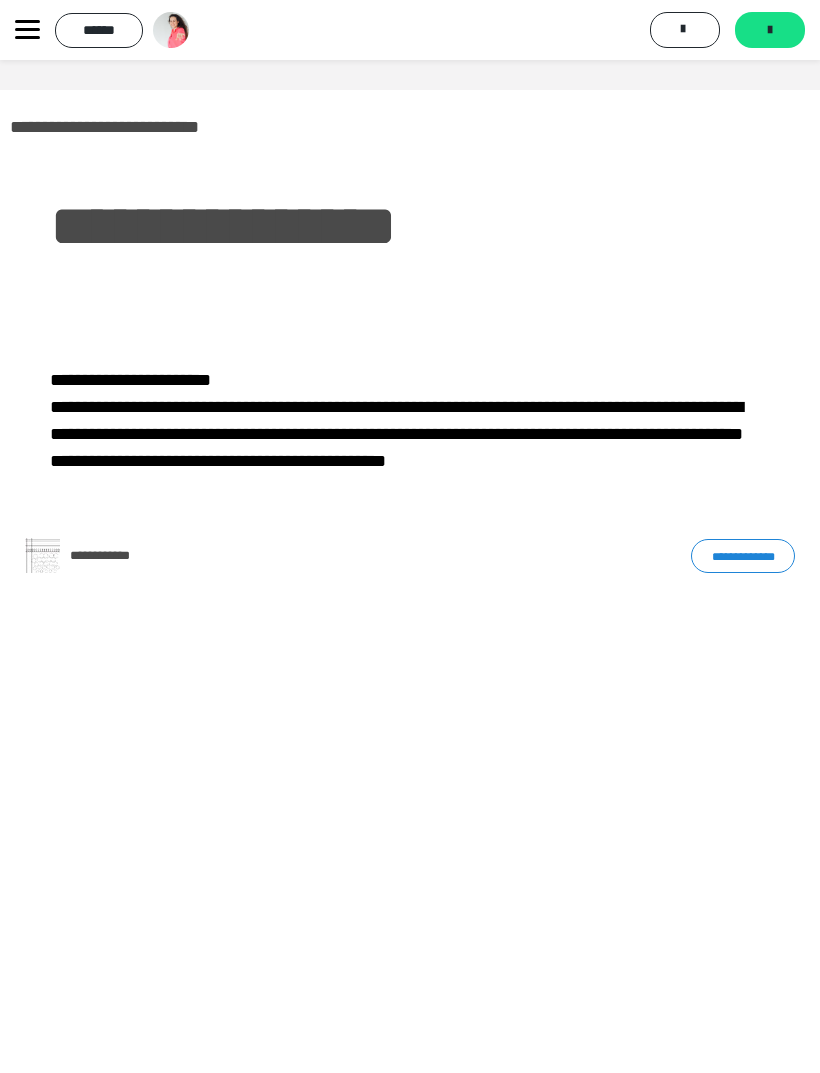 click 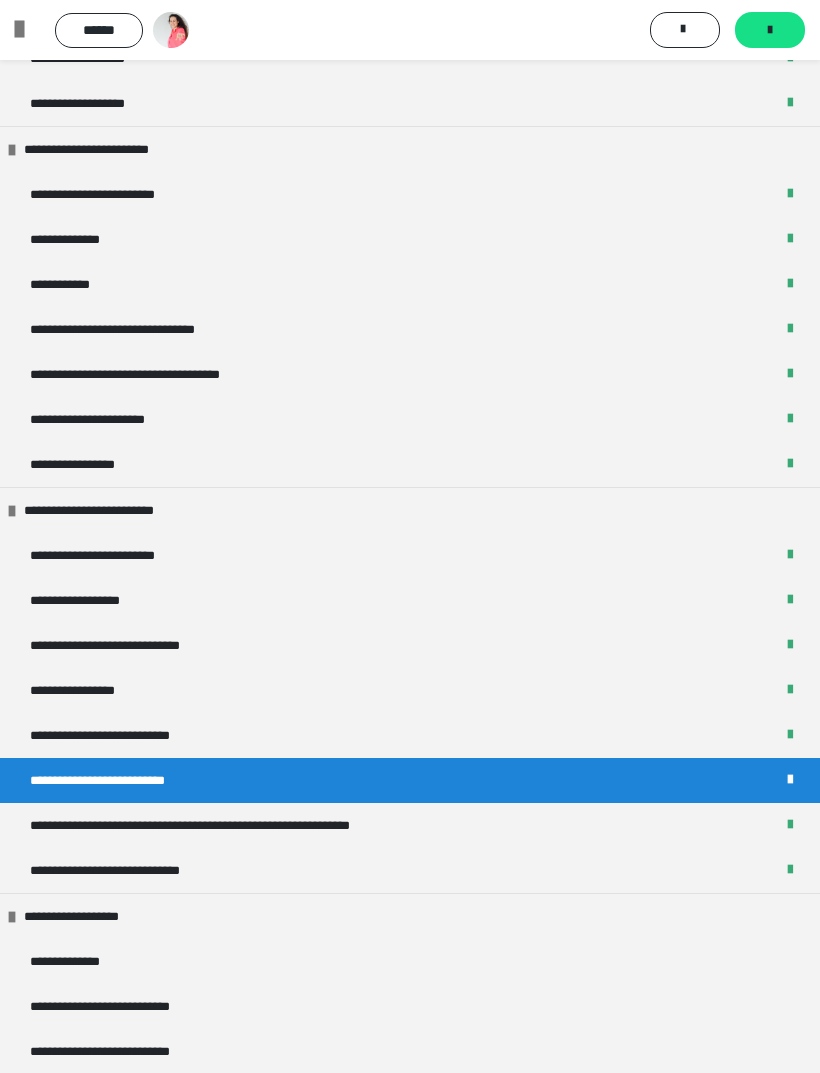 click on "**********" at bounding box center [410, 735] 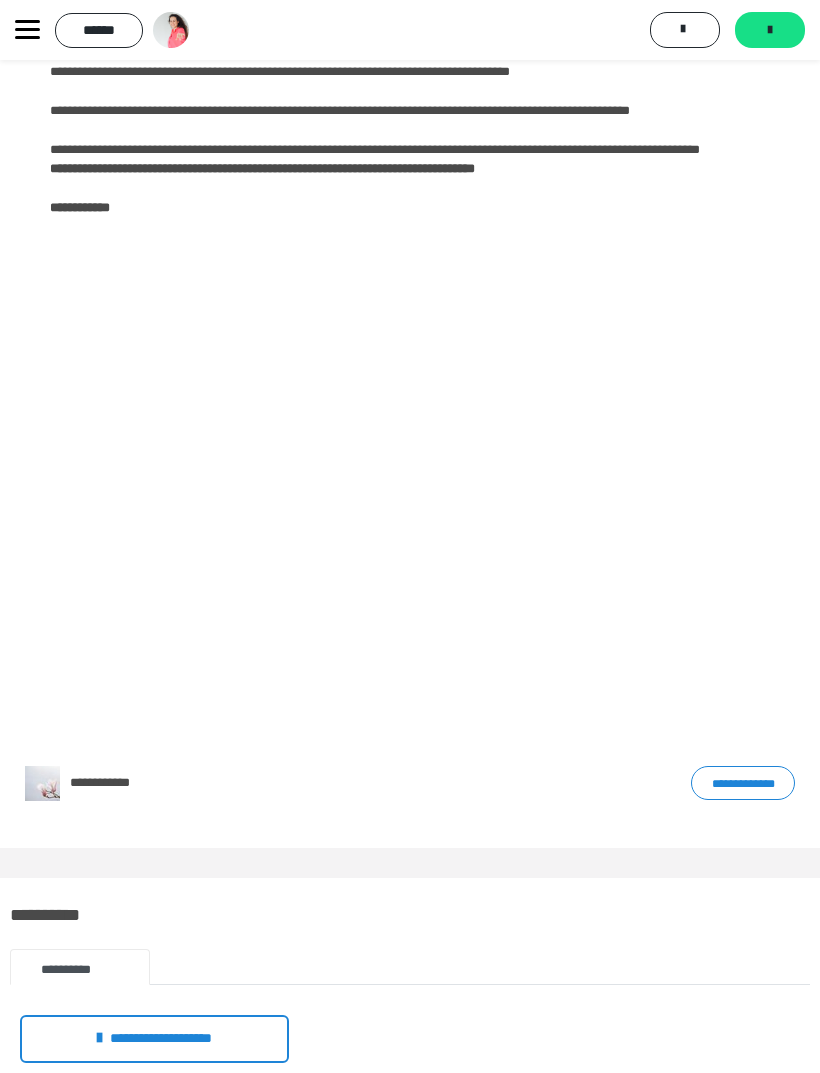 scroll, scrollTop: 334, scrollLeft: 0, axis: vertical 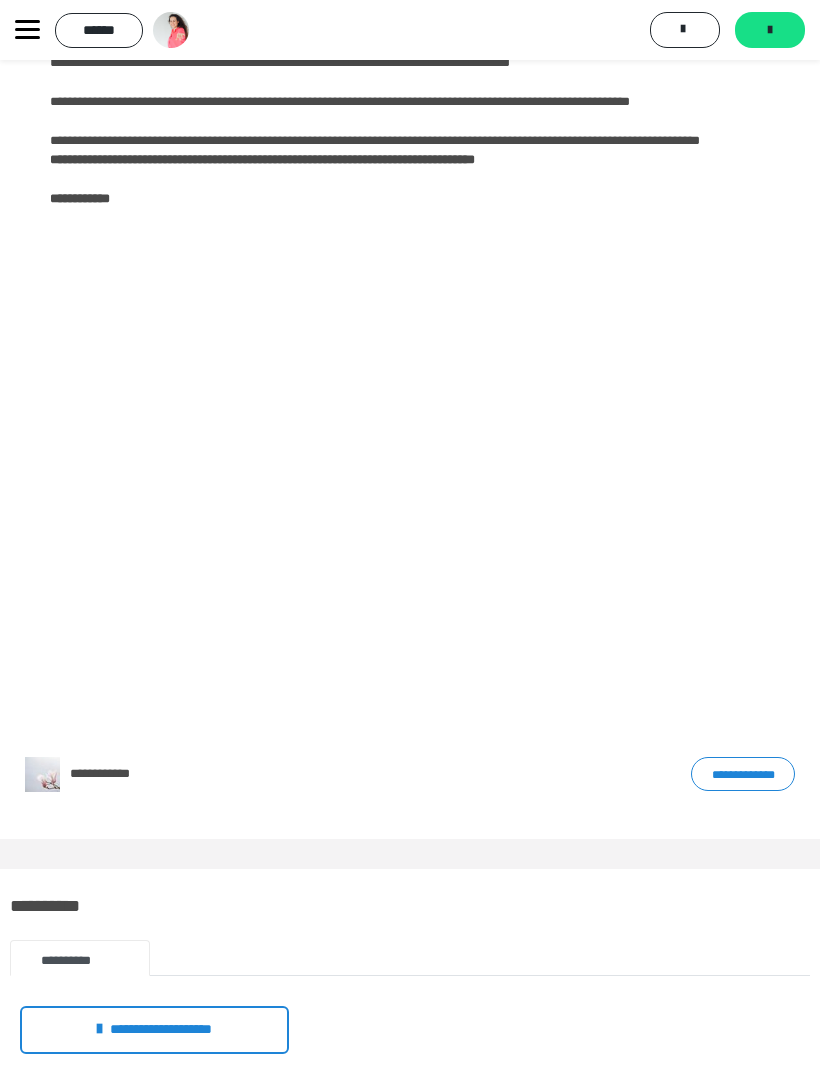 click 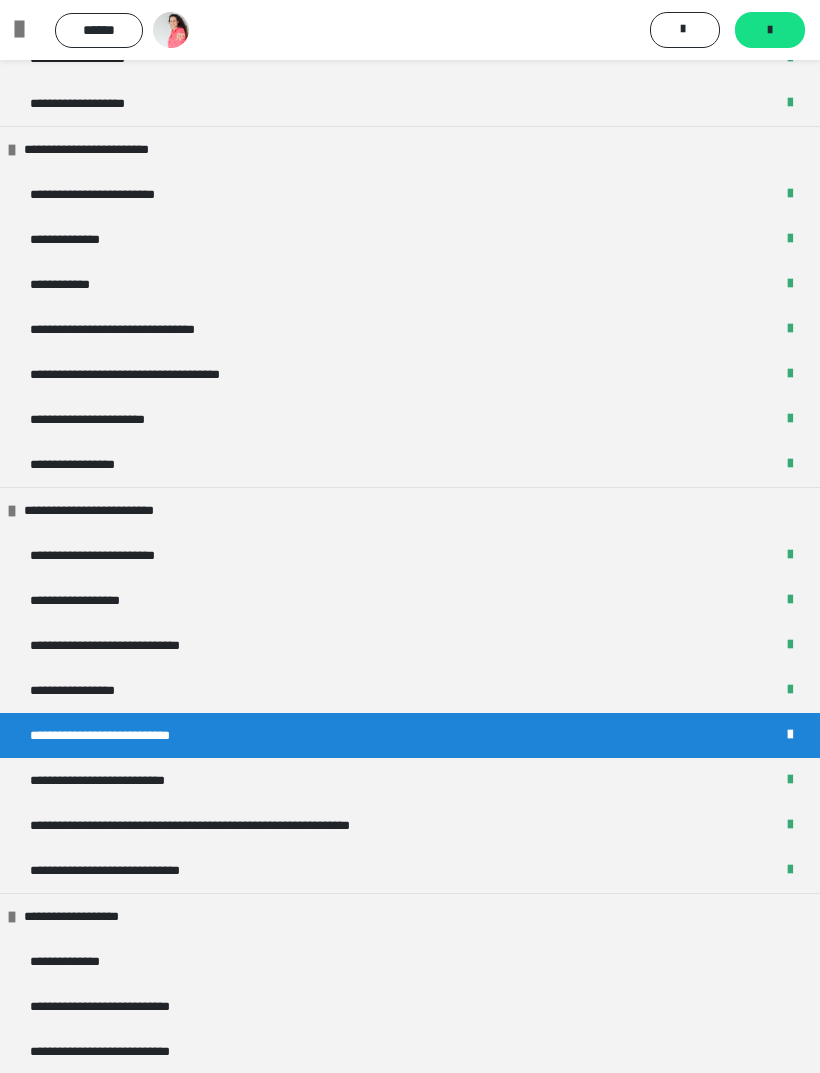 click on "**********" at bounding box center (127, 780) 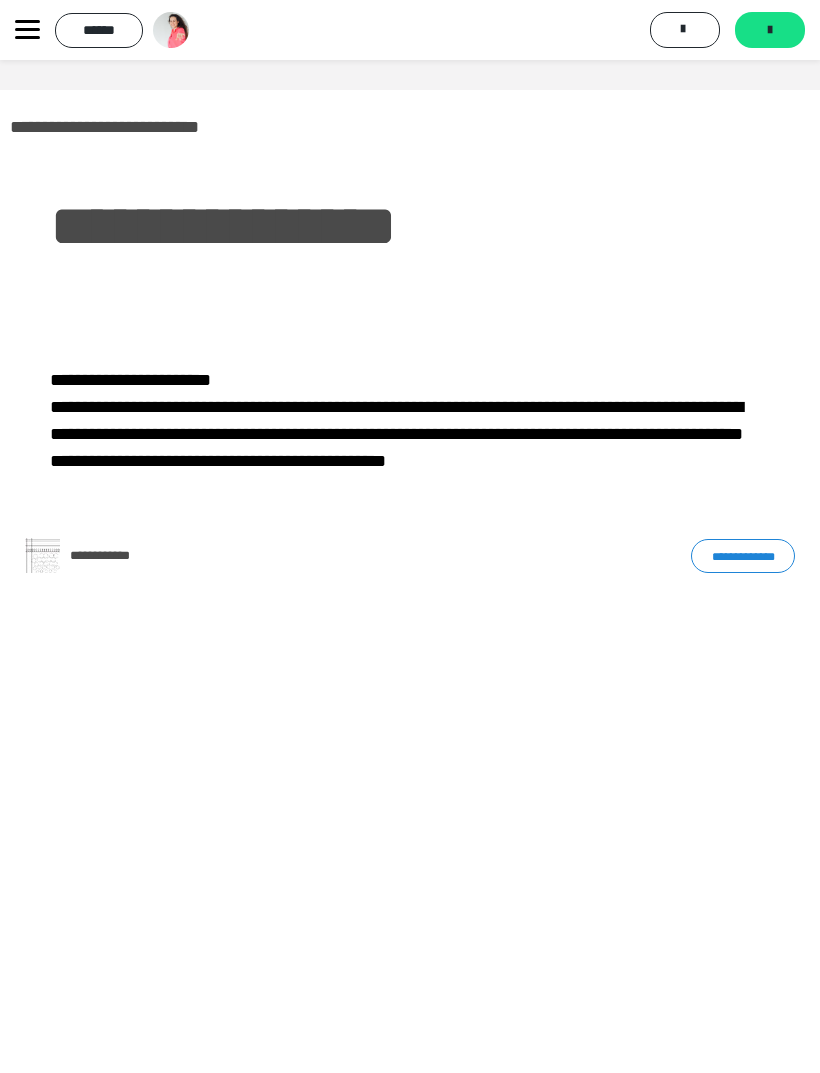 click at bounding box center (42, 555) 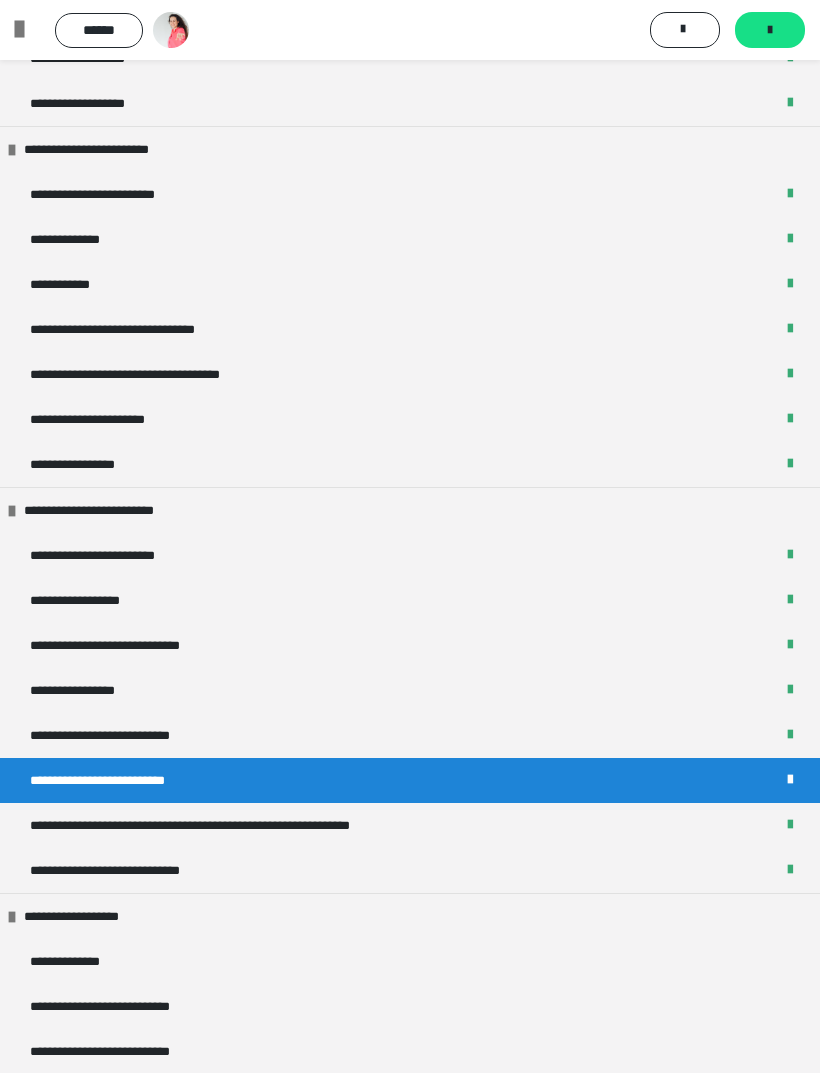 click on "******" at bounding box center [99, 30] 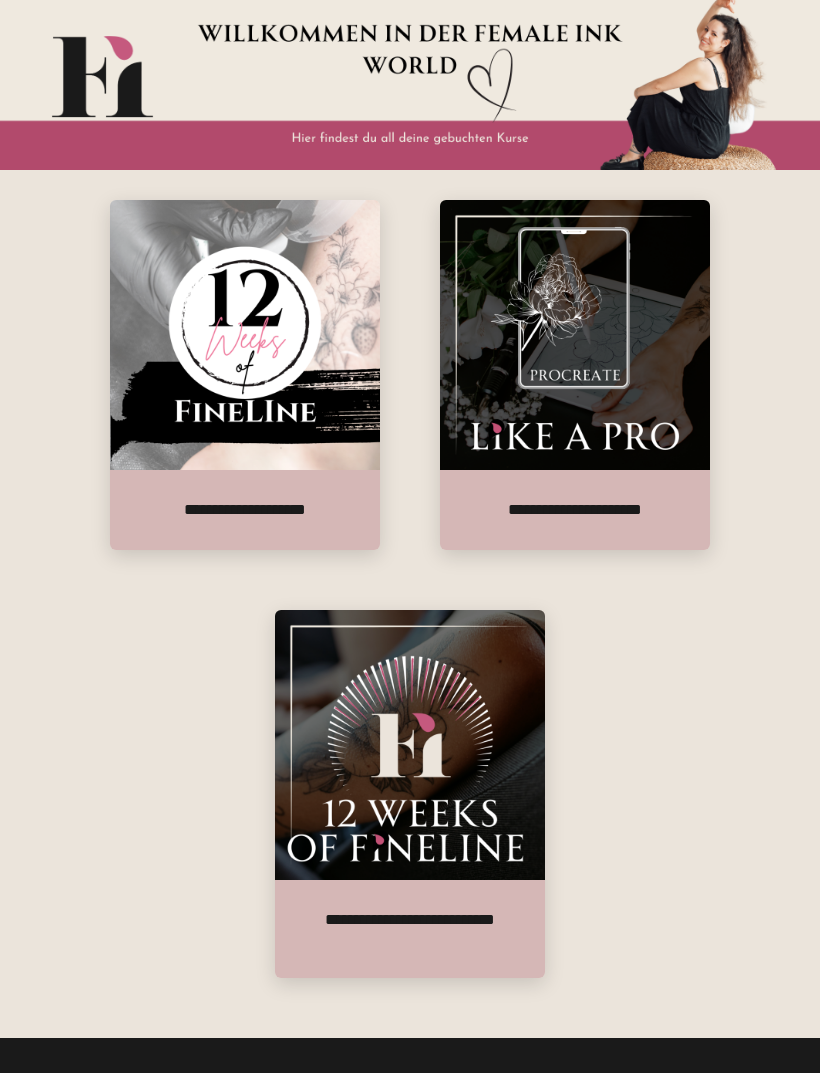 click at bounding box center (575, 335) 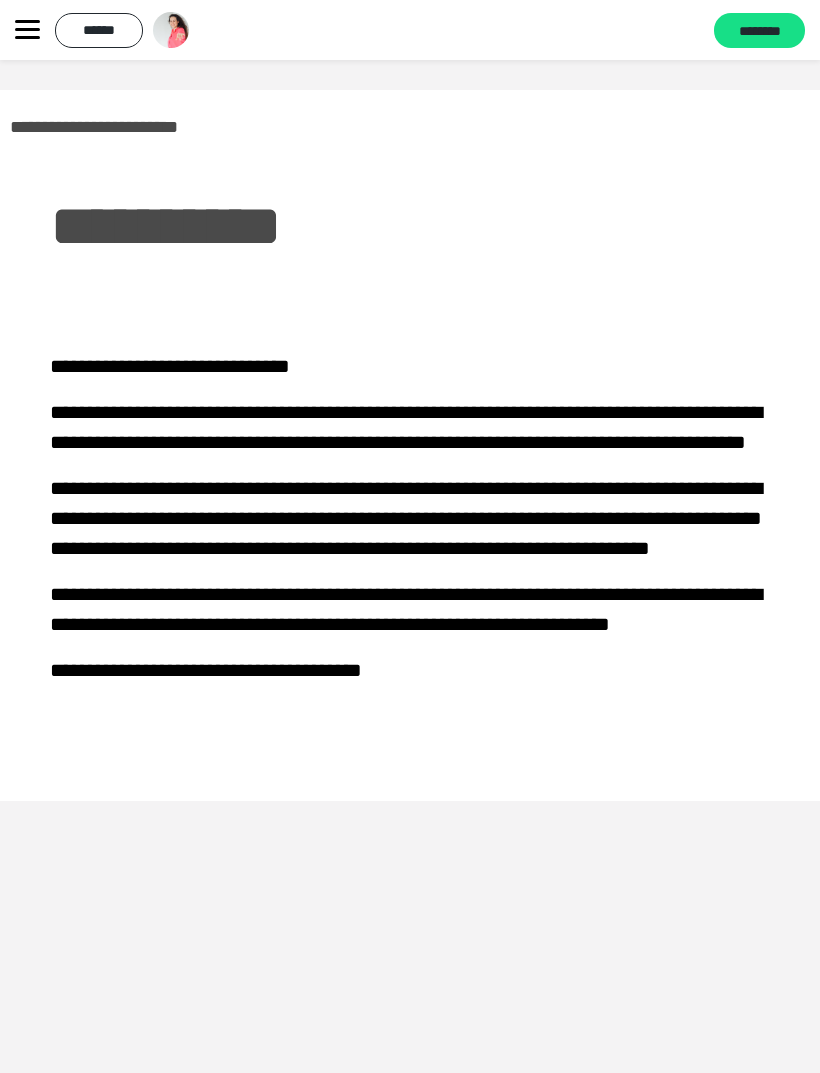 click on "********" at bounding box center [759, 31] 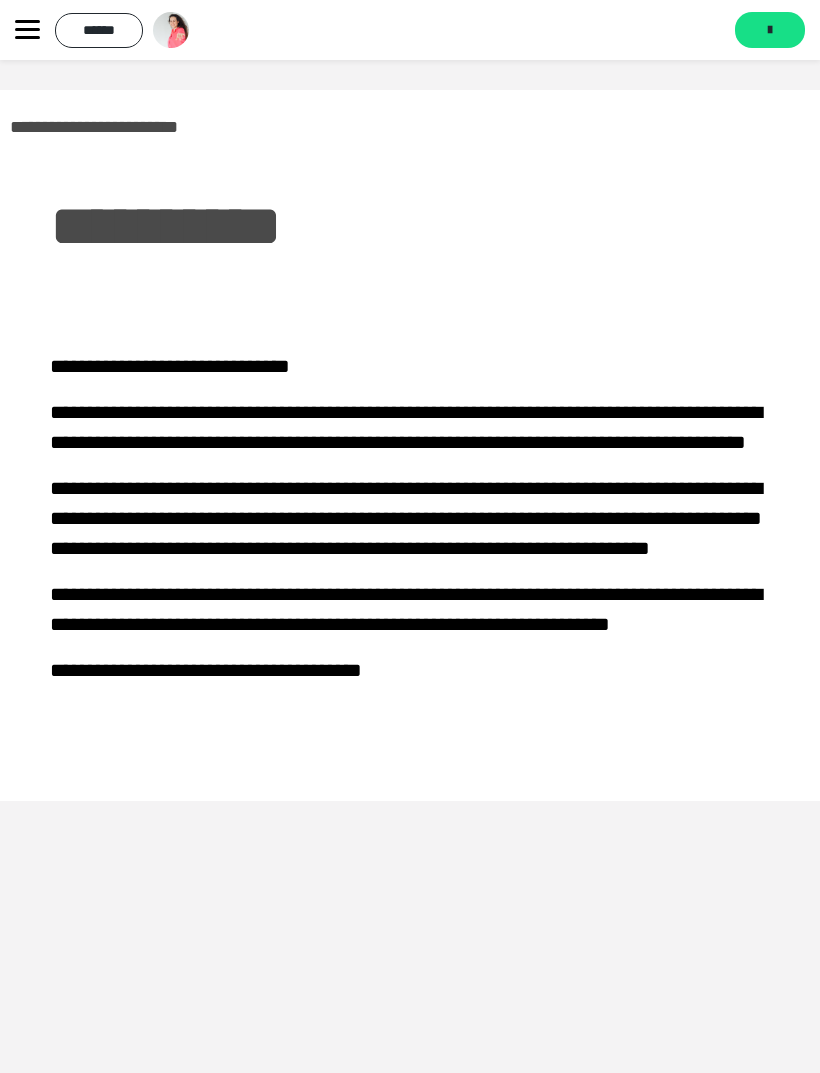 click on "*******" at bounding box center (770, 30) 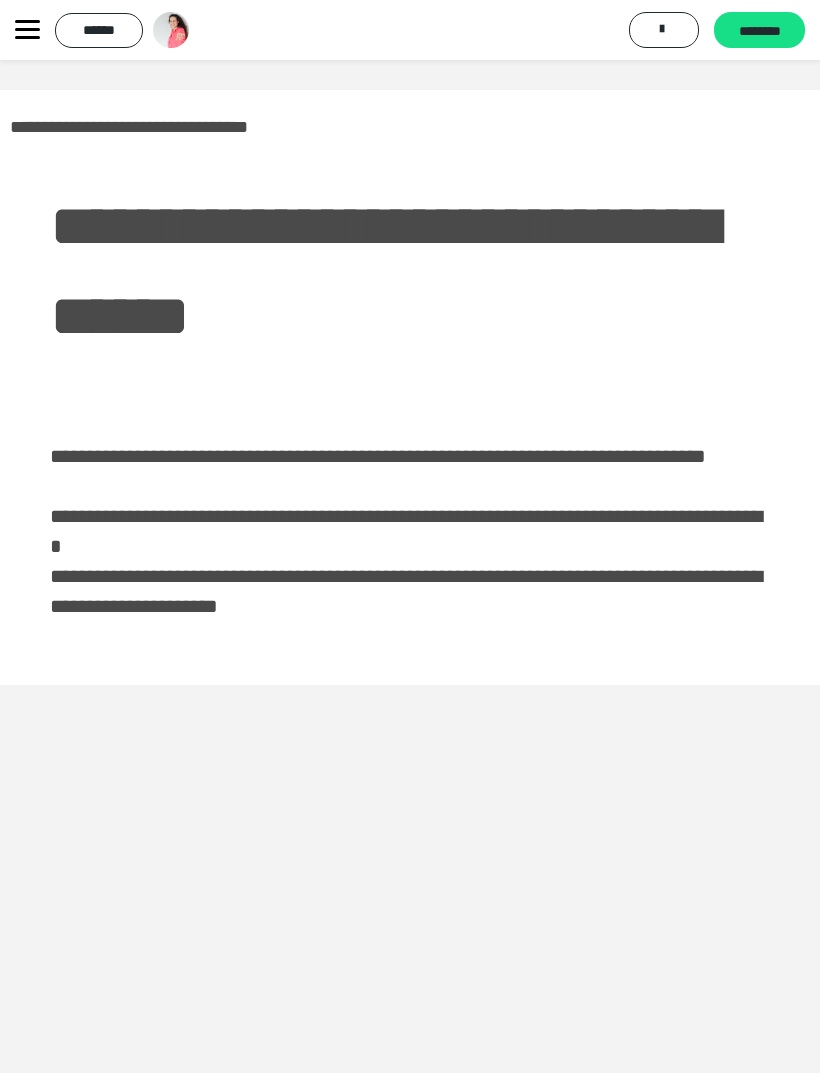click on "********" at bounding box center (759, 31) 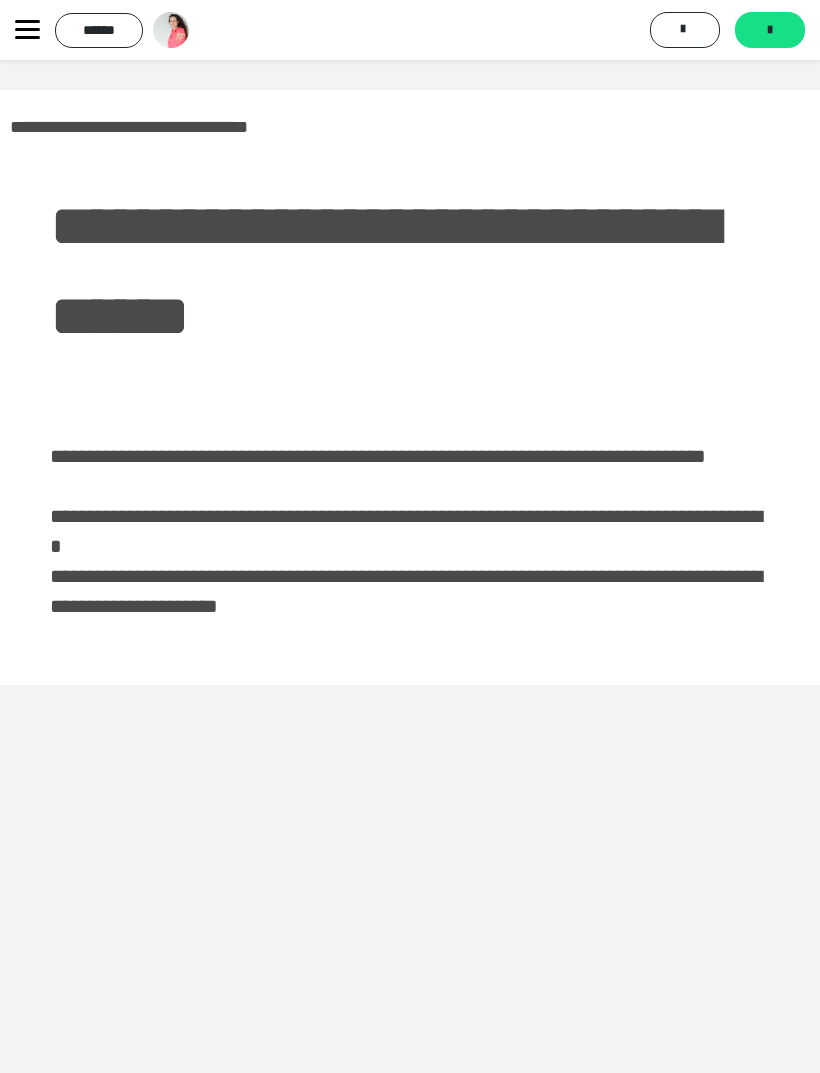 click at bounding box center [770, 30] 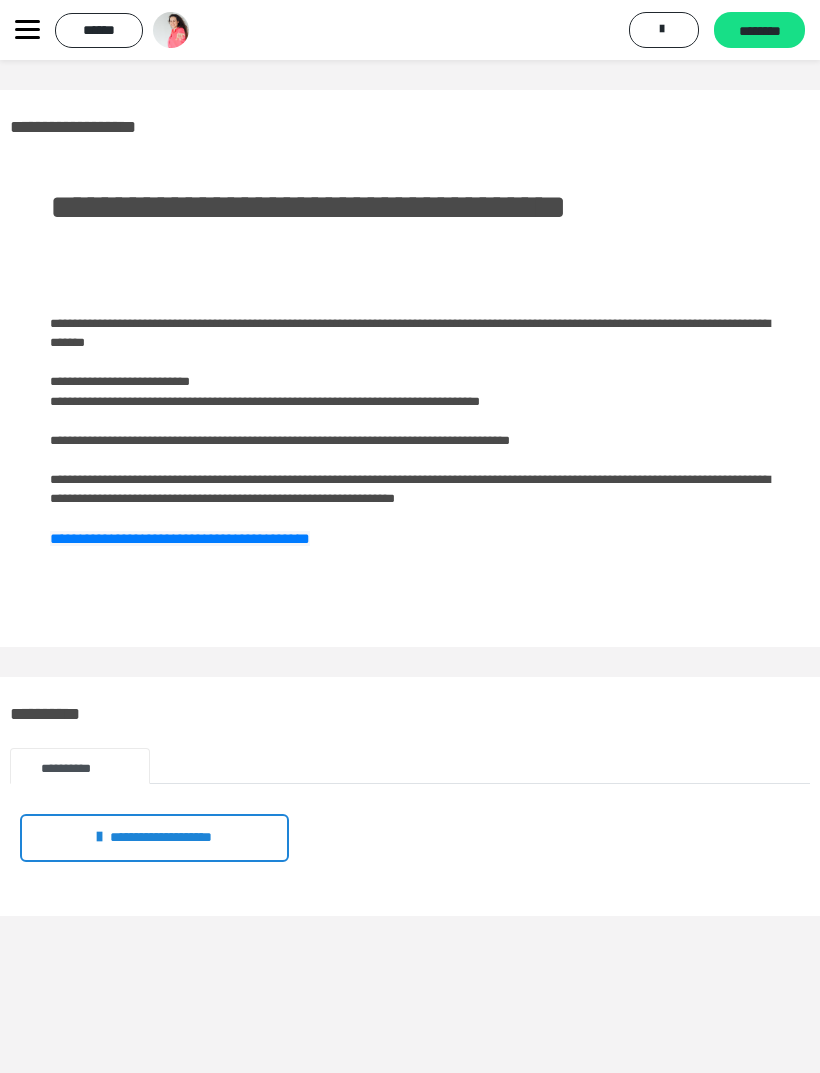 click on "********" at bounding box center (759, 31) 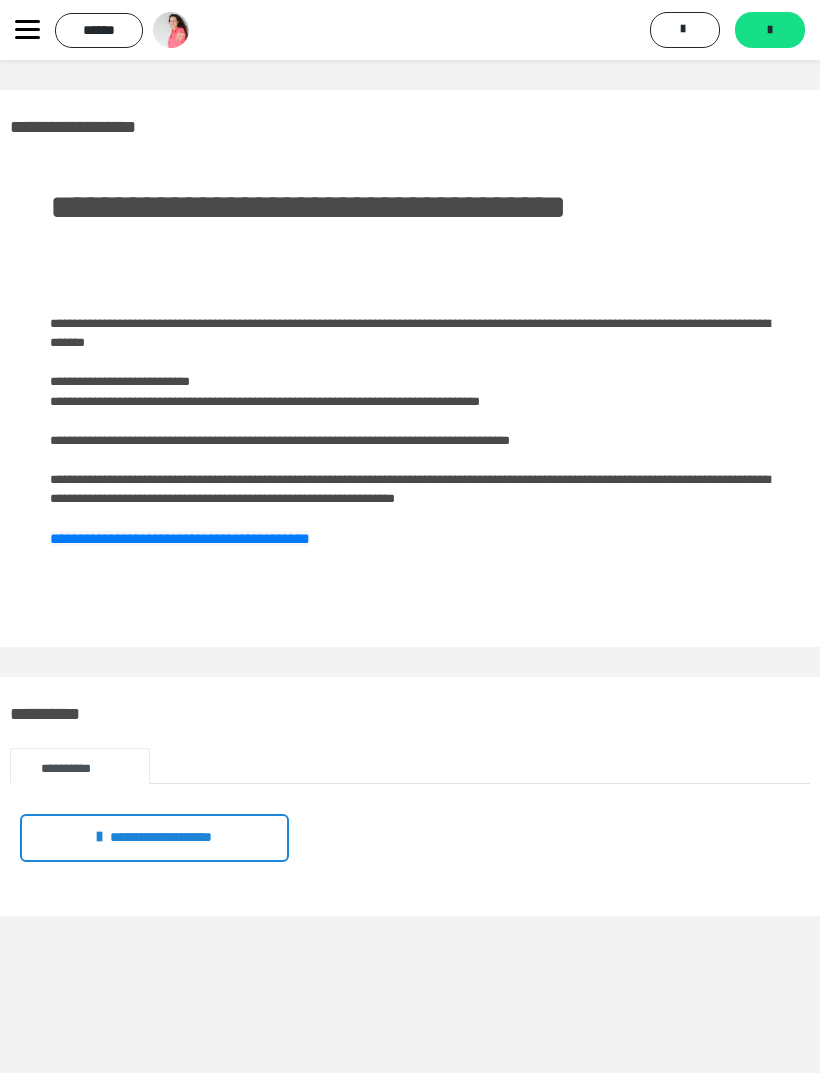 click on "*******" at bounding box center [770, 30] 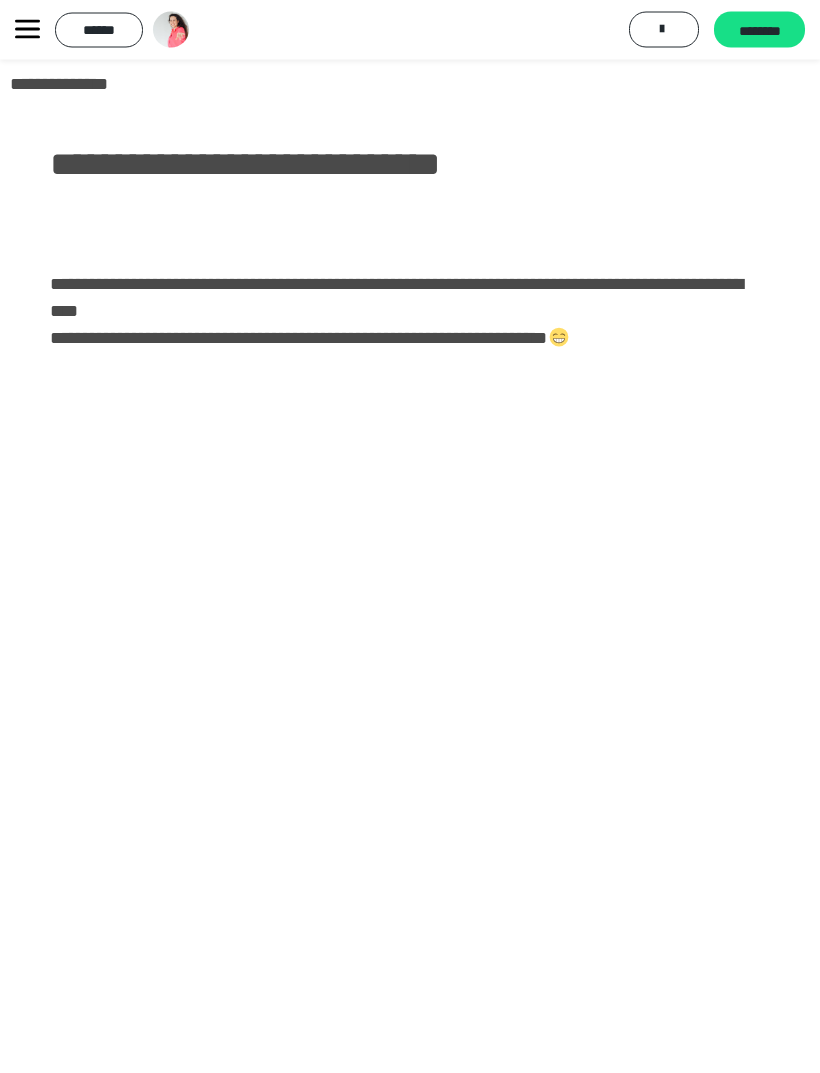 scroll, scrollTop: 33, scrollLeft: 0, axis: vertical 